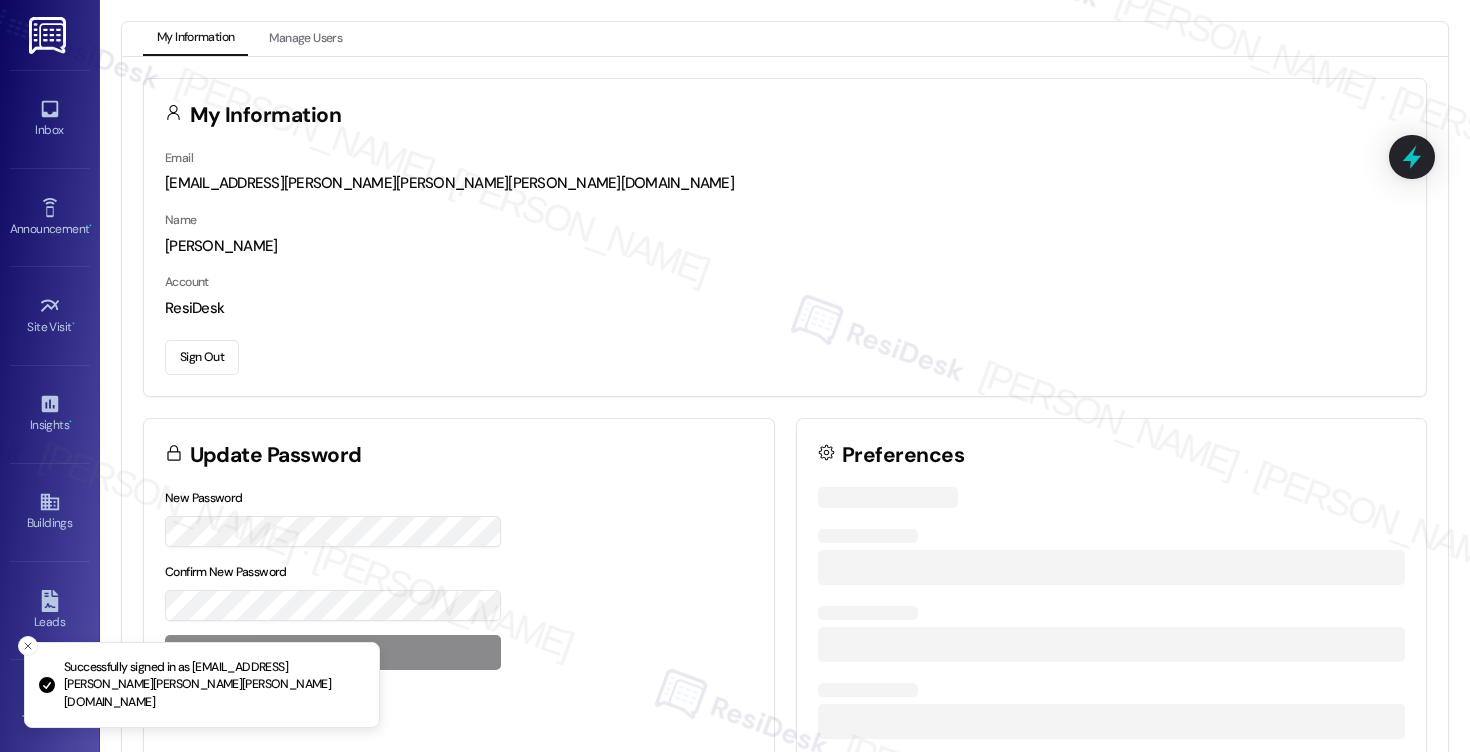 scroll, scrollTop: 0, scrollLeft: 0, axis: both 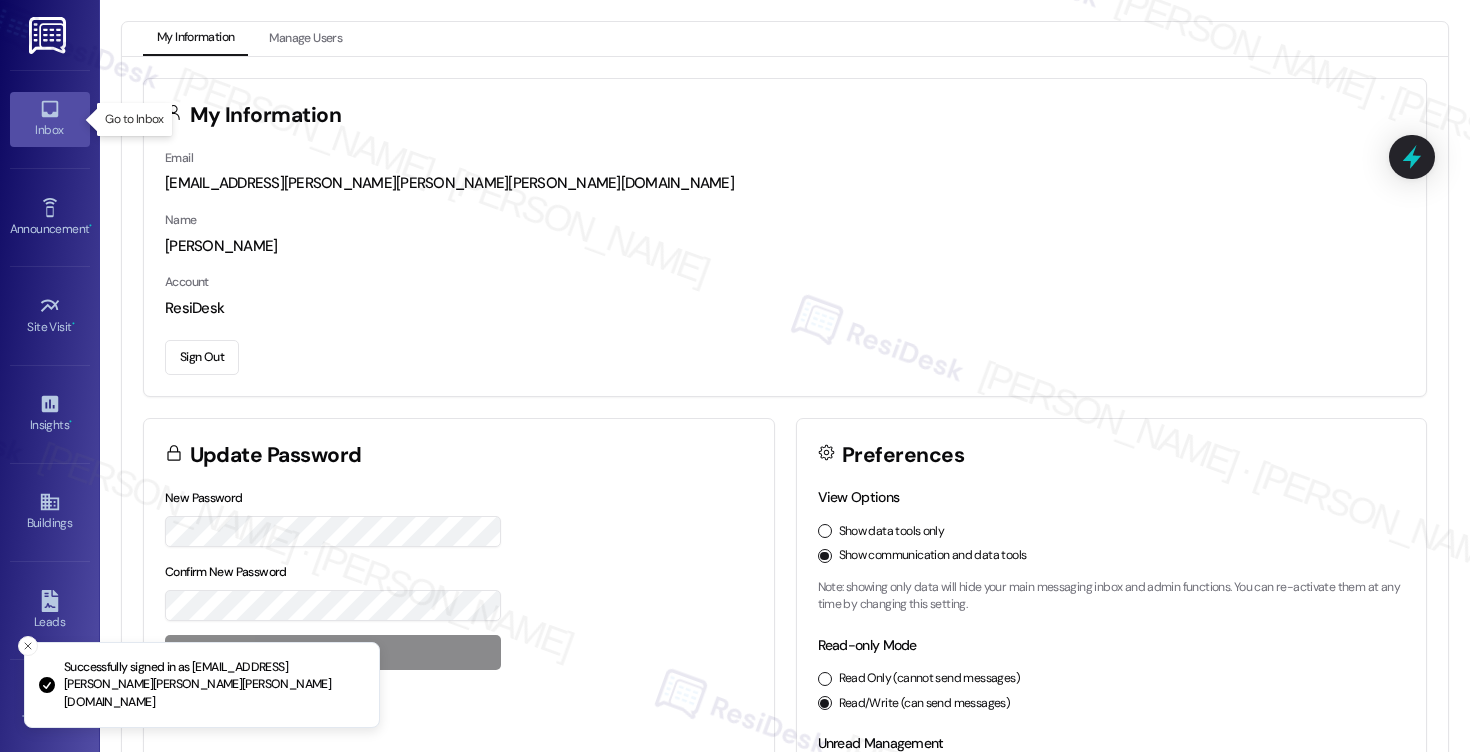 click on "Inbox" at bounding box center [50, 130] 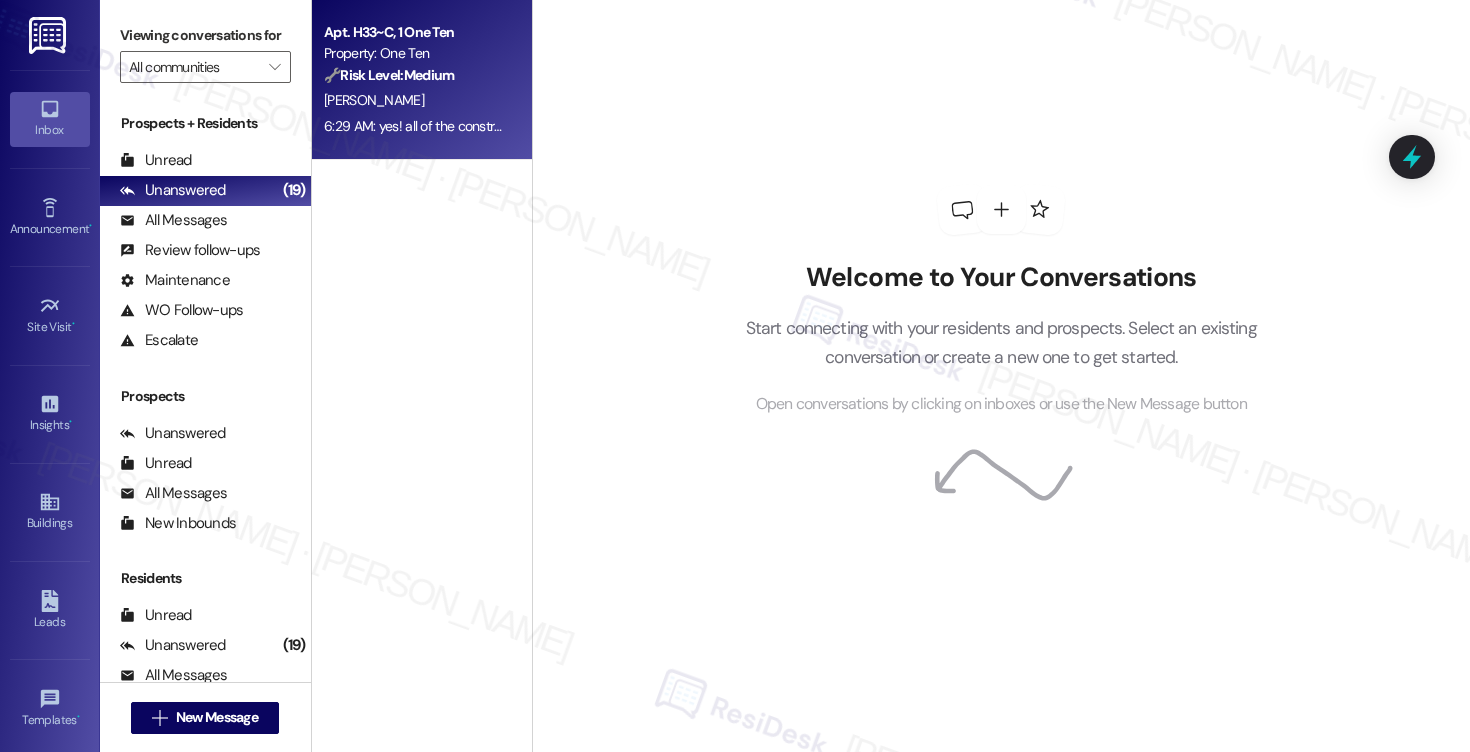 click on "6:29 AM: yes! all of the construction and poles holding up our building on the stair way have been frustrating but I do love living here! 6:29 AM: yes! all of the construction and poles holding up our building on the stair way have been frustrating but I do love living here!" at bounding box center [706, 126] 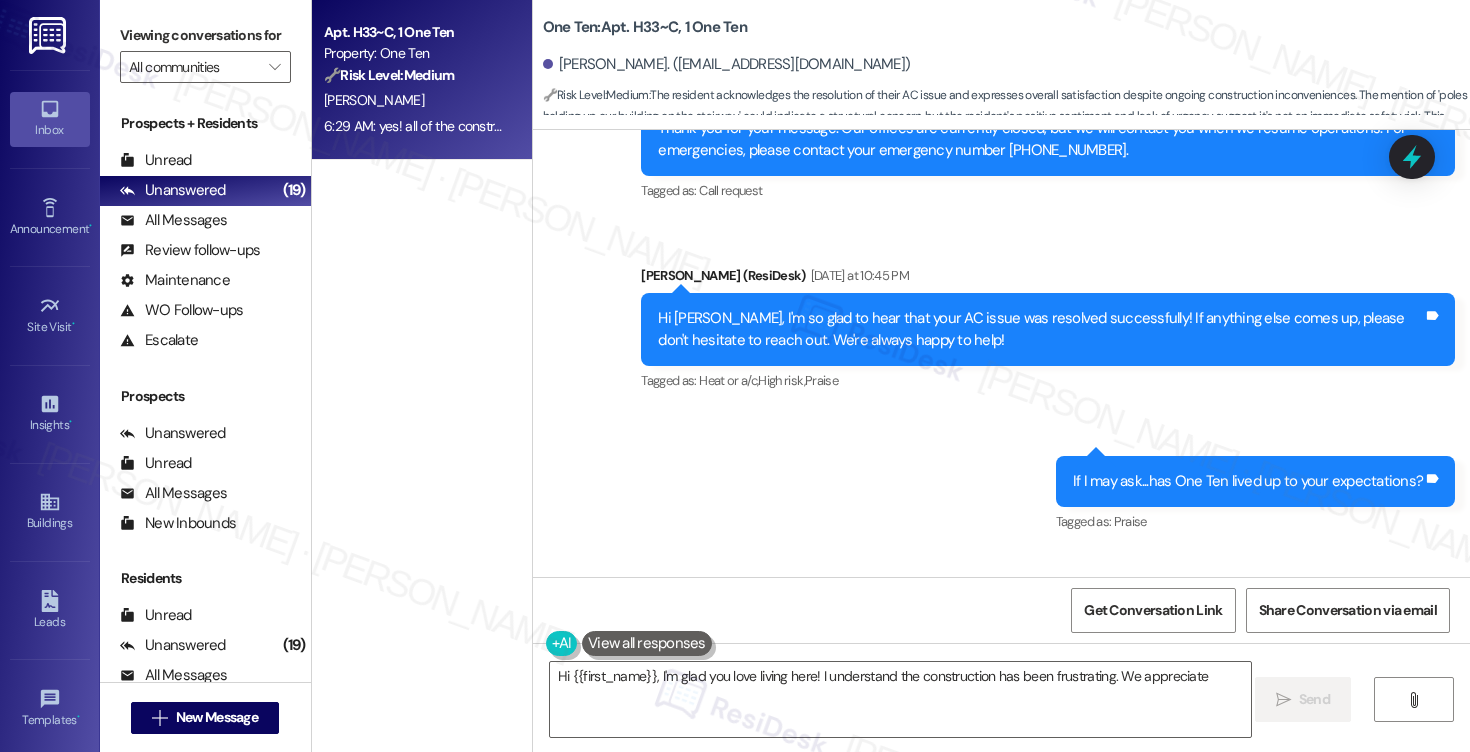 scroll, scrollTop: 5228, scrollLeft: 0, axis: vertical 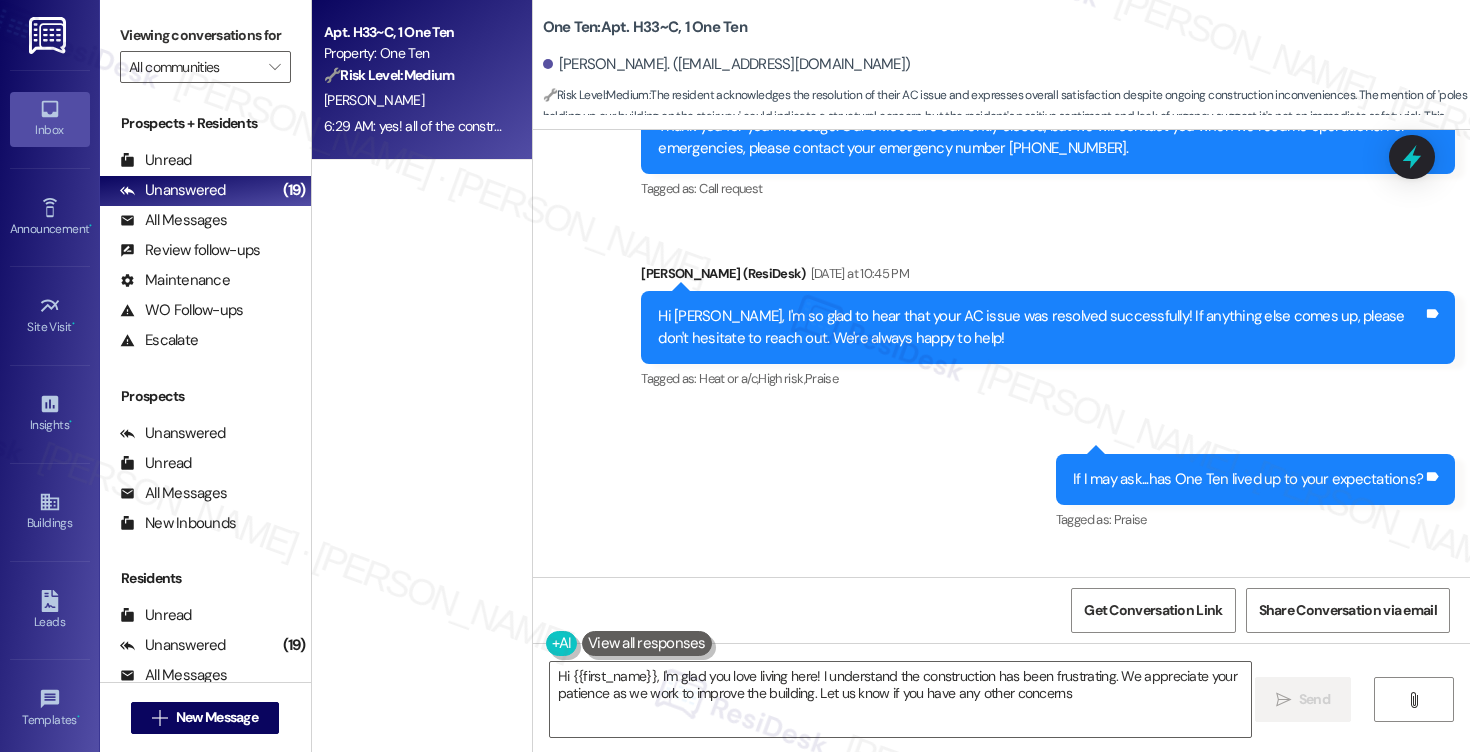 type on "Hi {{first_name}}, I'm glad you love living here! I understand the construction has been frustrating. We appreciate your patience as we work to improve the building. Let us know if you have any other concerns!" 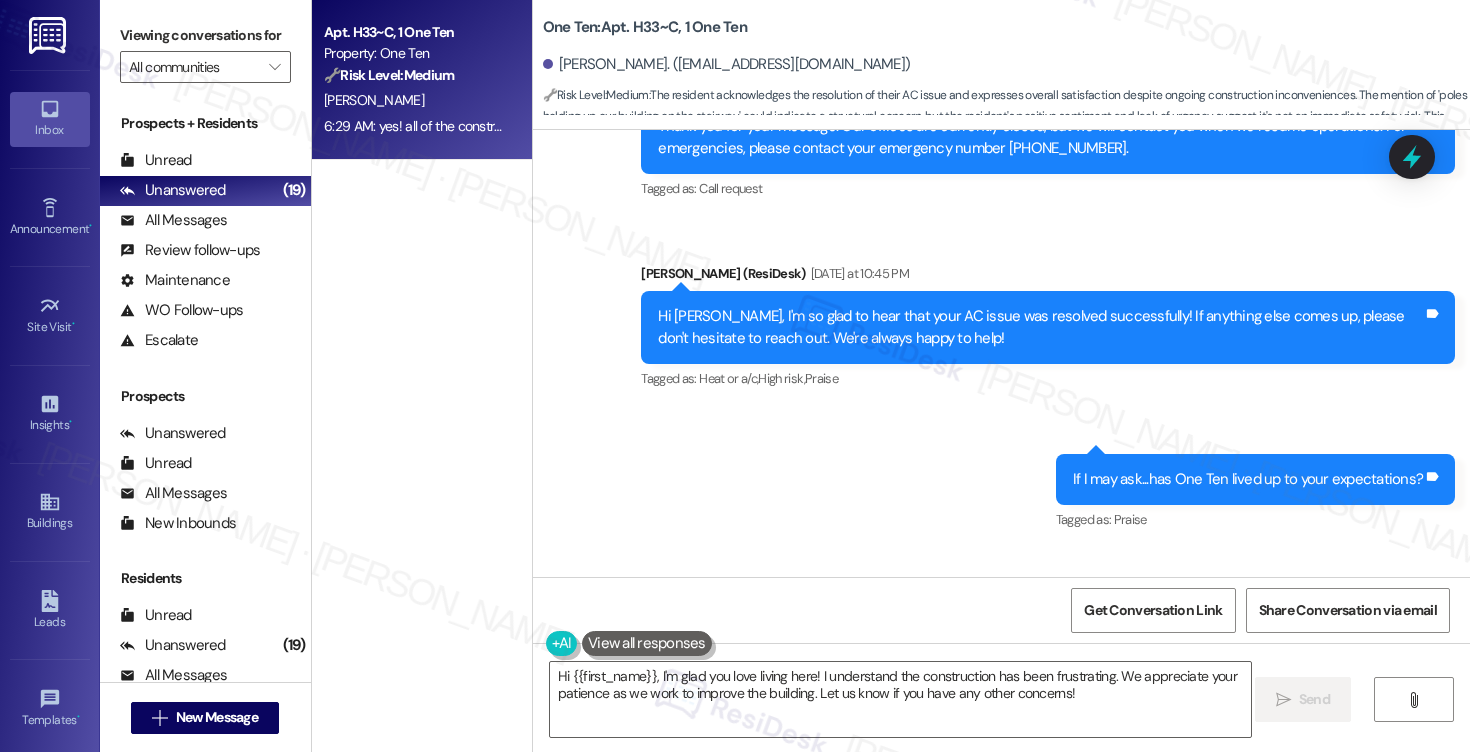drag, startPoint x: 652, startPoint y: 539, endPoint x: 1037, endPoint y: 543, distance: 385.02078 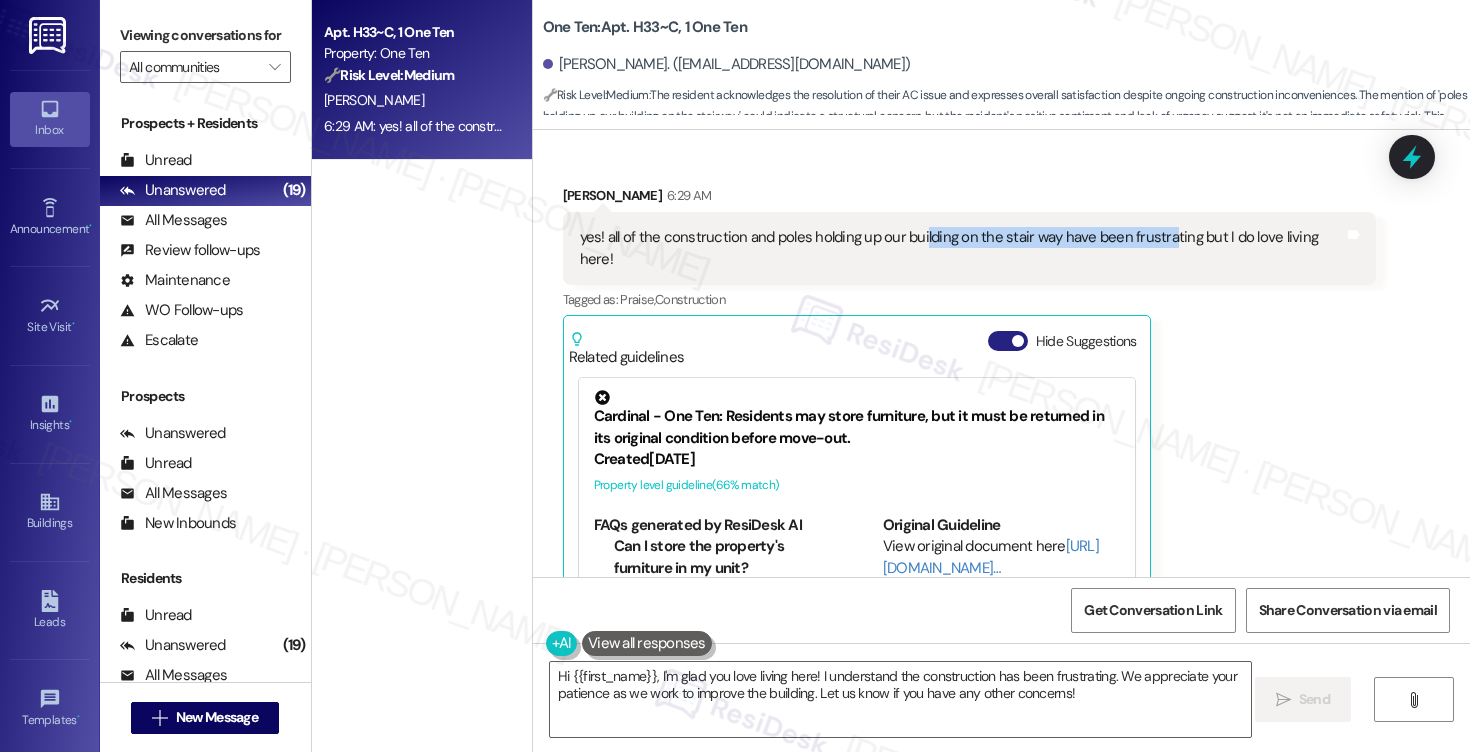 click on "Hide Suggestions" at bounding box center (1008, 341) 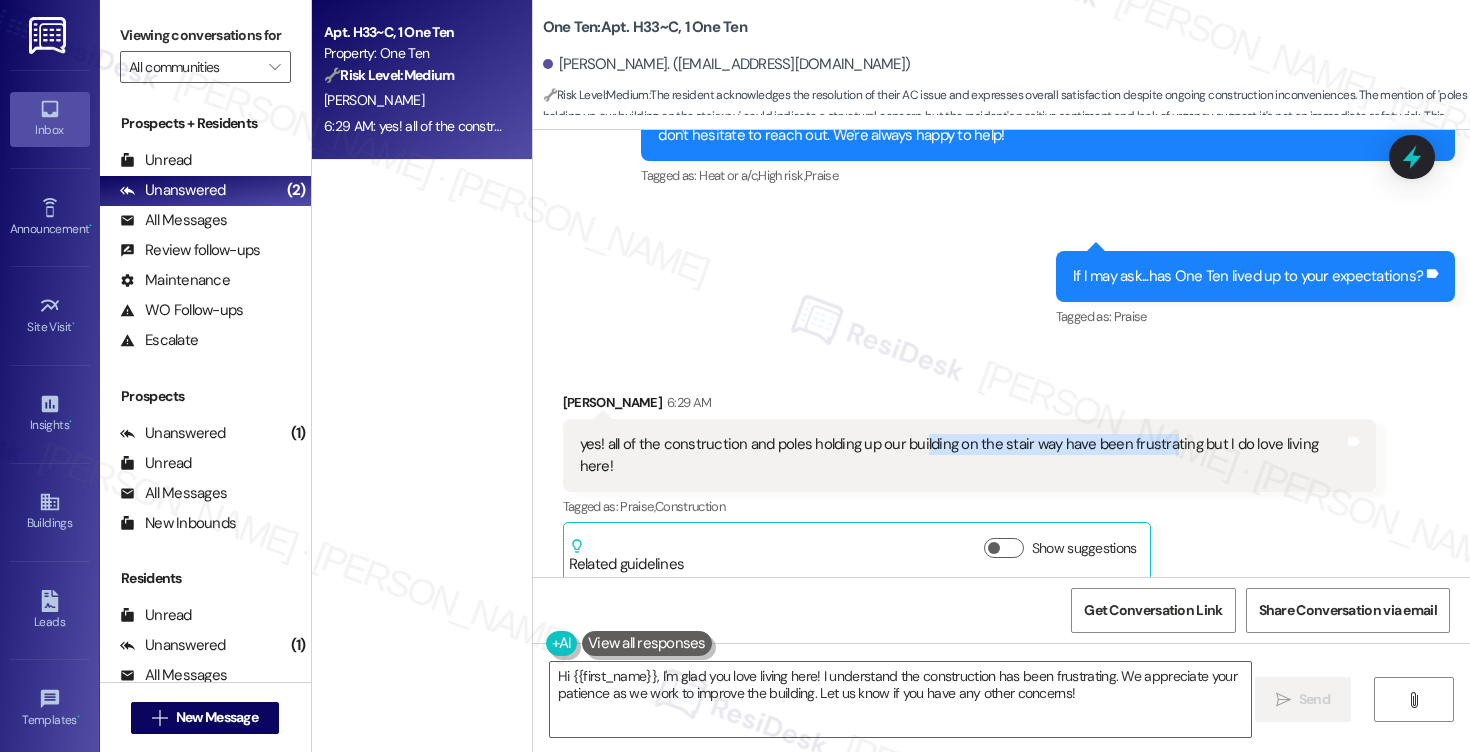 scroll, scrollTop: 5414, scrollLeft: 0, axis: vertical 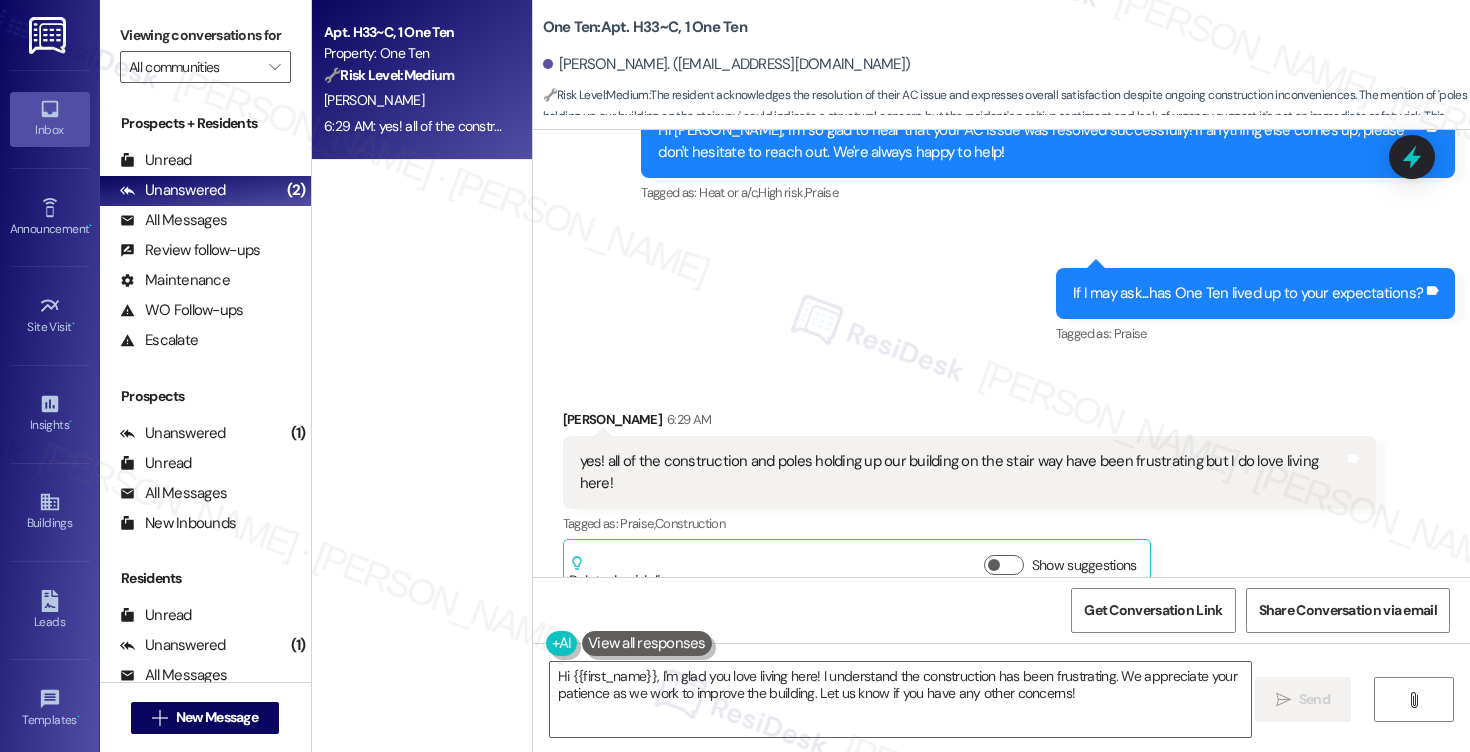 click on "yes! all of the construction and poles holding up our building on the stair way have been frustrating but I do love living here!" at bounding box center (962, 472) 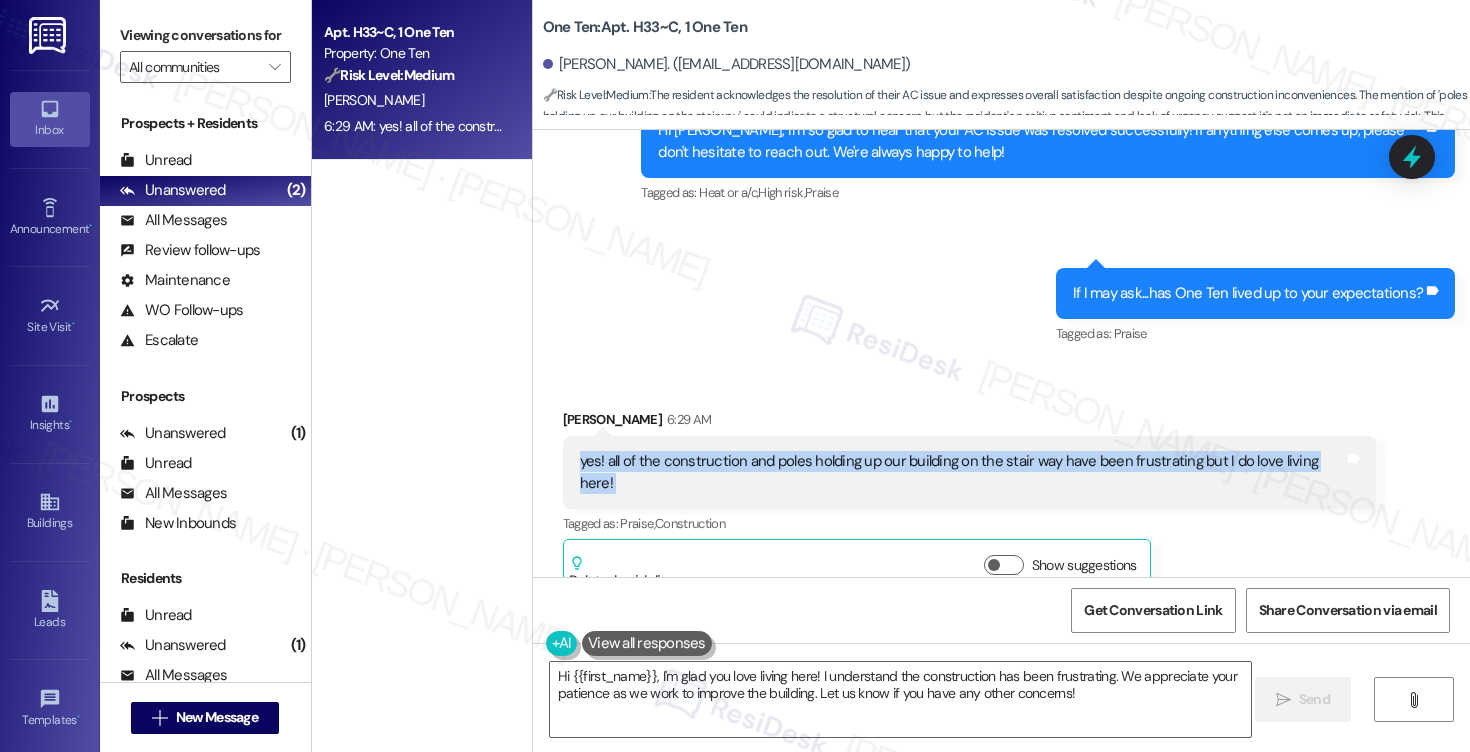 drag, startPoint x: 567, startPoint y: 360, endPoint x: 680, endPoint y: 367, distance: 113.216606 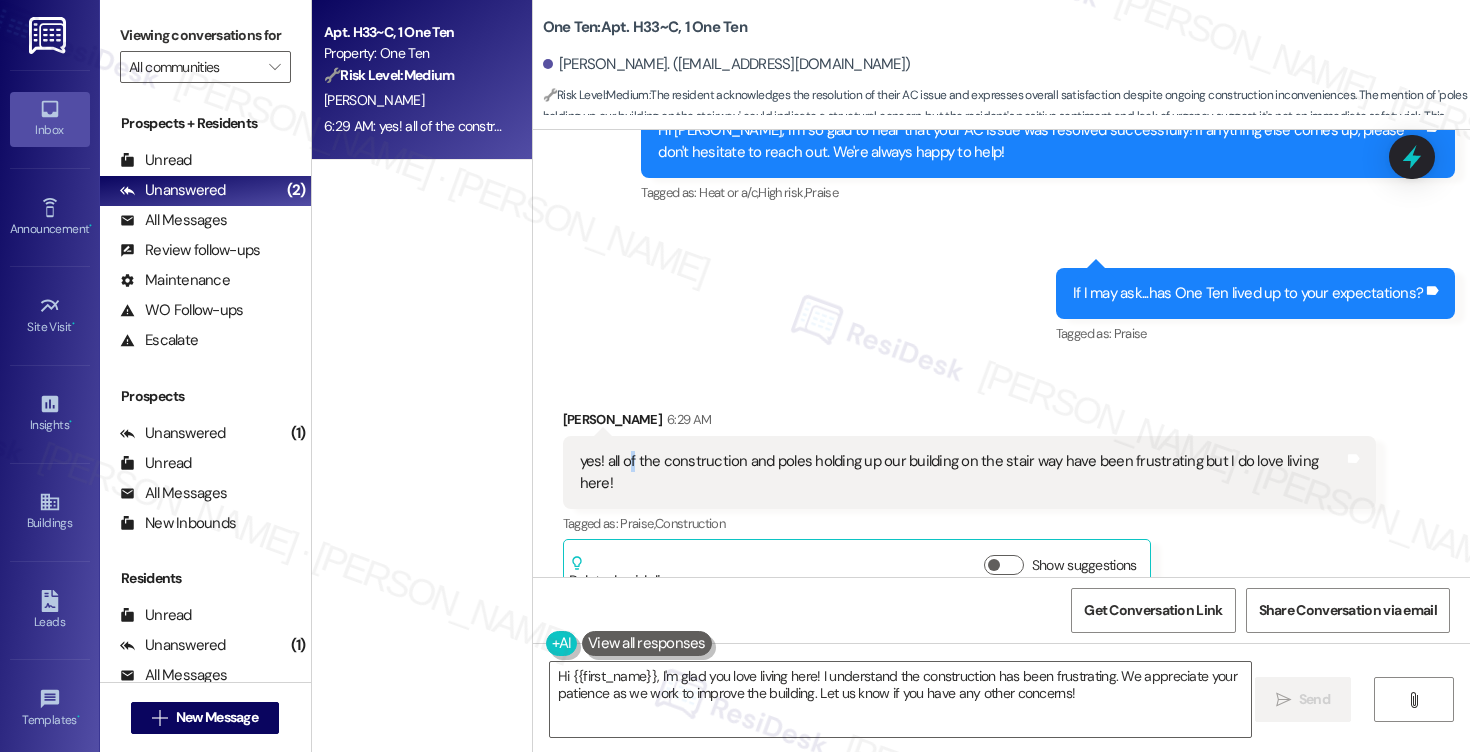 click on "yes! all of the construction and poles holding up our building on the stair way have been frustrating but I do love living here!" at bounding box center [962, 472] 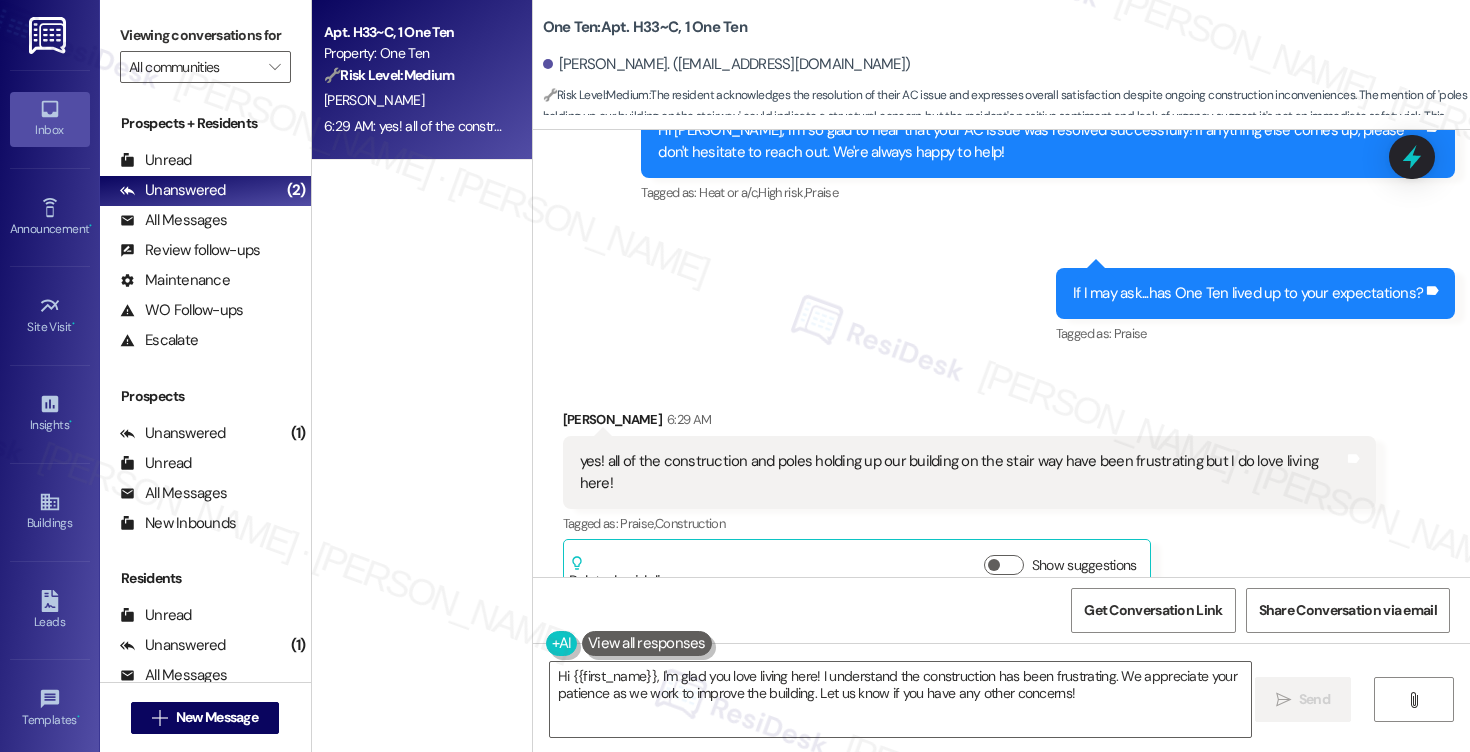 click on "yes! all of the construction and poles holding up our building on the stair way have been frustrating but I do love living here! Tags and notes" at bounding box center [970, 472] 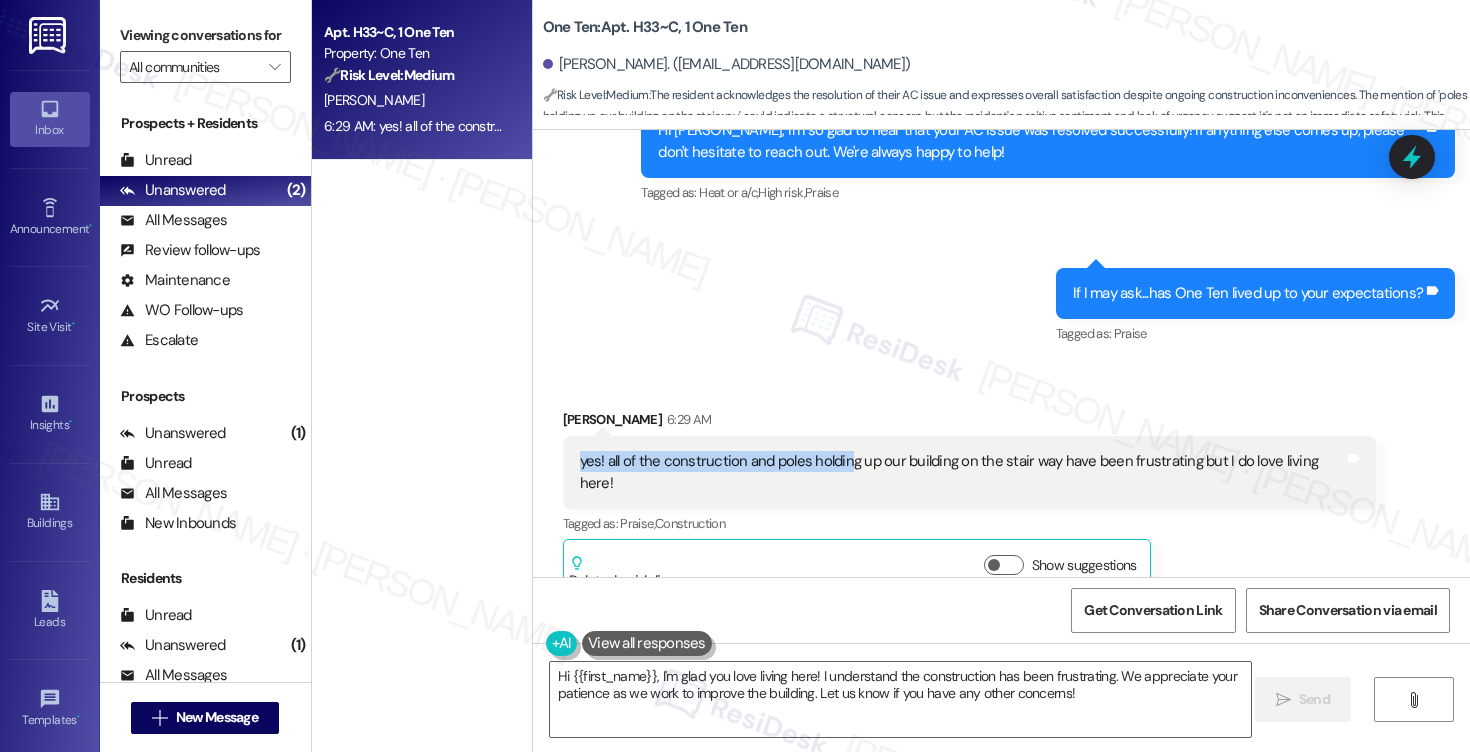 drag, startPoint x: 566, startPoint y: 355, endPoint x: 839, endPoint y: 355, distance: 273 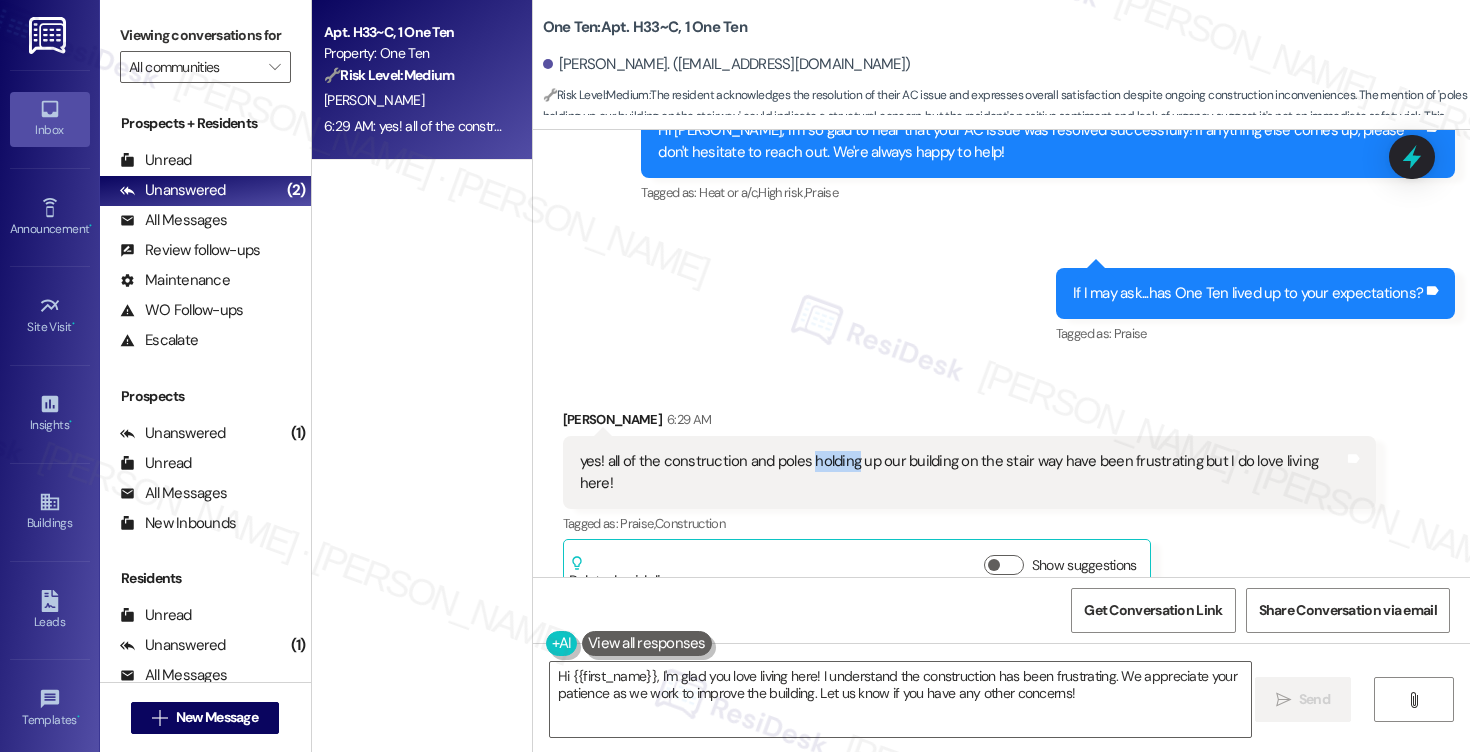click on "yes! all of the construction and poles holding up our building on the stair way have been frustrating but I do love living here!" at bounding box center (962, 472) 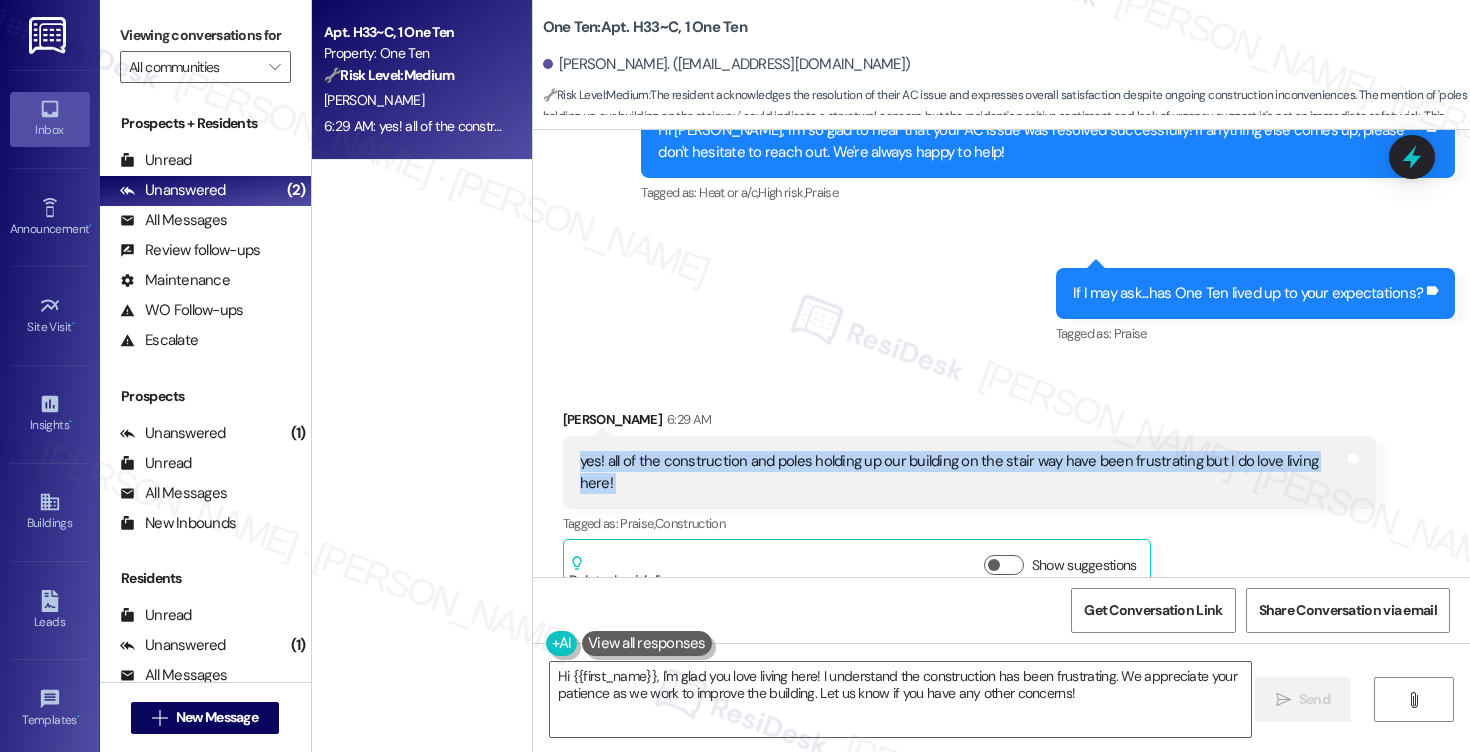 click on "yes! all of the construction and poles holding up our building on the stair way have been frustrating but I do love living here!" at bounding box center [962, 472] 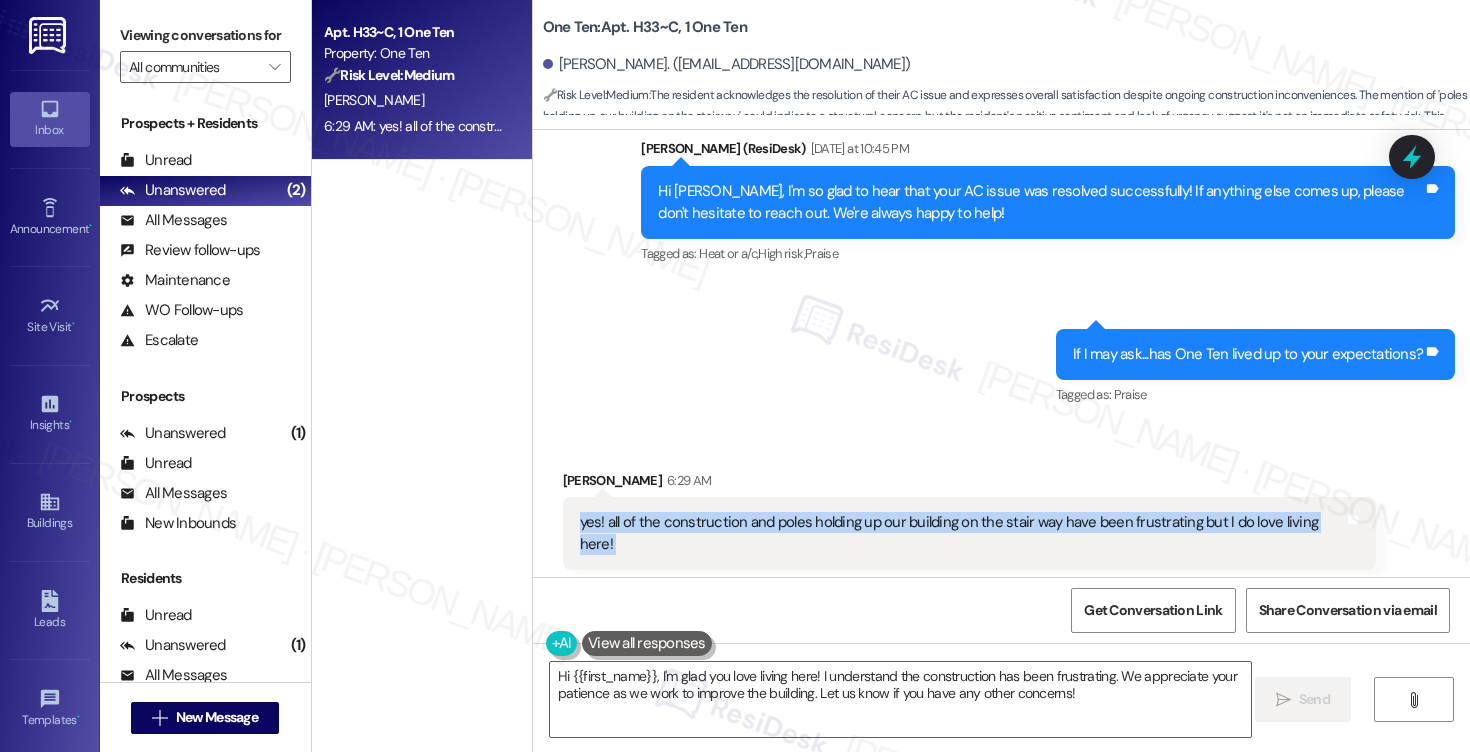 scroll, scrollTop: 5341, scrollLeft: 0, axis: vertical 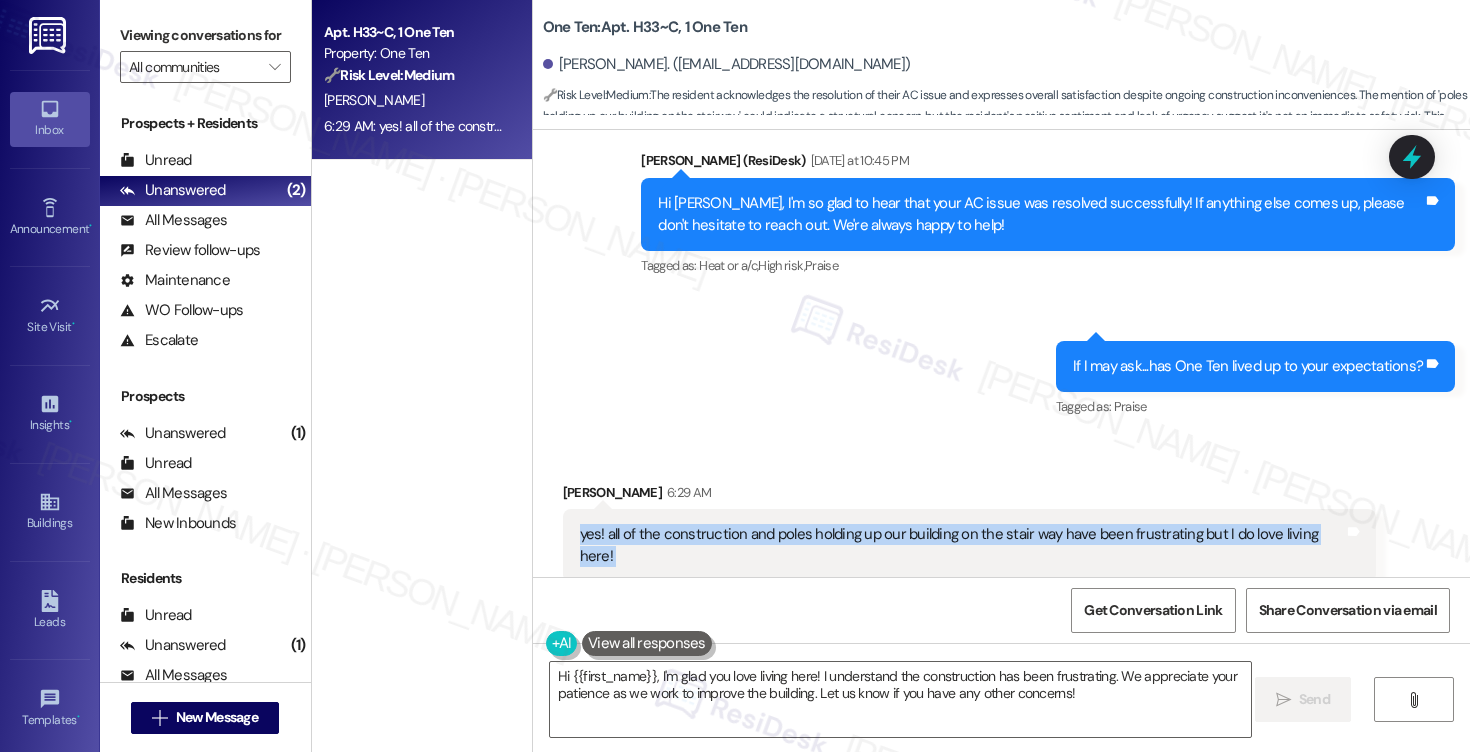 click on "yes! all of the construction and poles holding up our building on the stair way have been frustrating but I do love living here!" at bounding box center (962, 545) 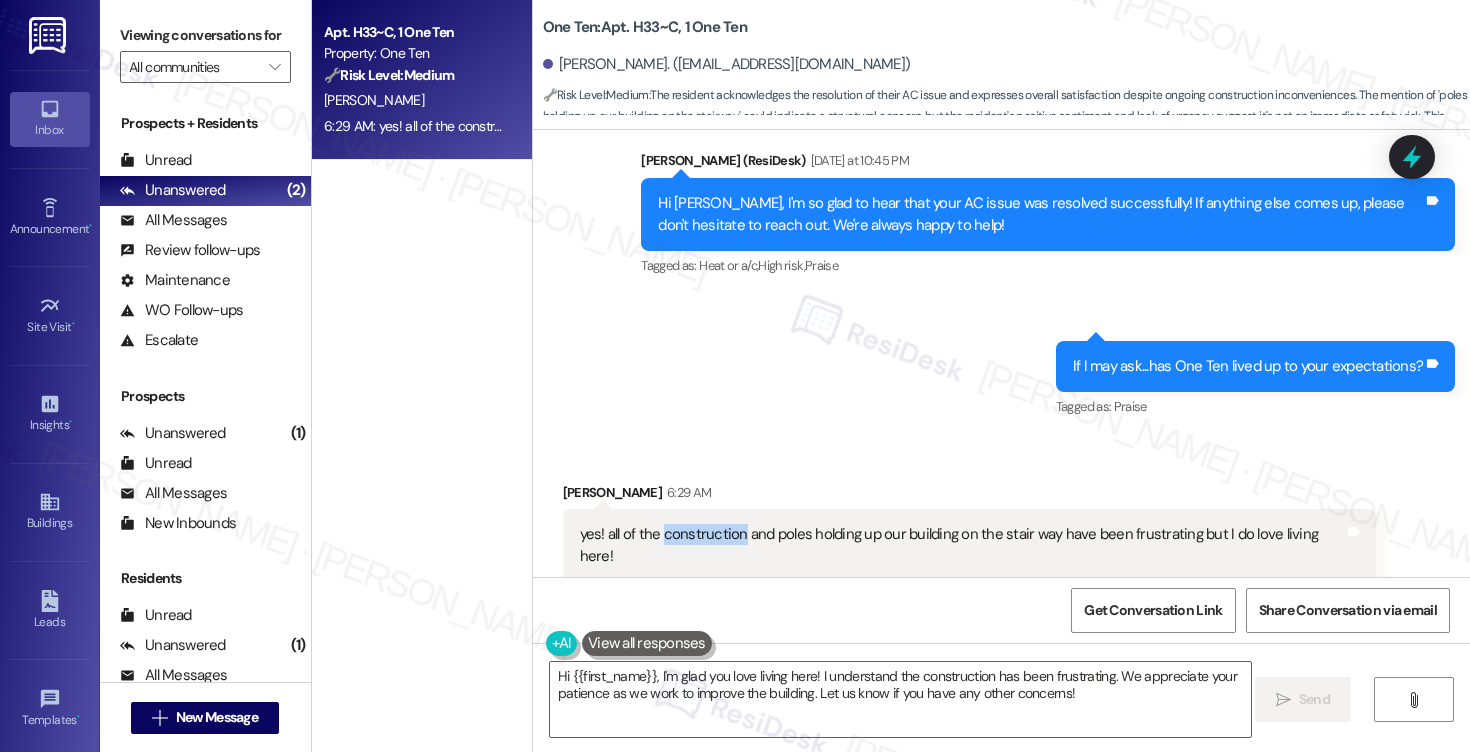 click on "yes! all of the construction and poles holding up our building on the stair way have been frustrating but I do love living here!" at bounding box center (962, 545) 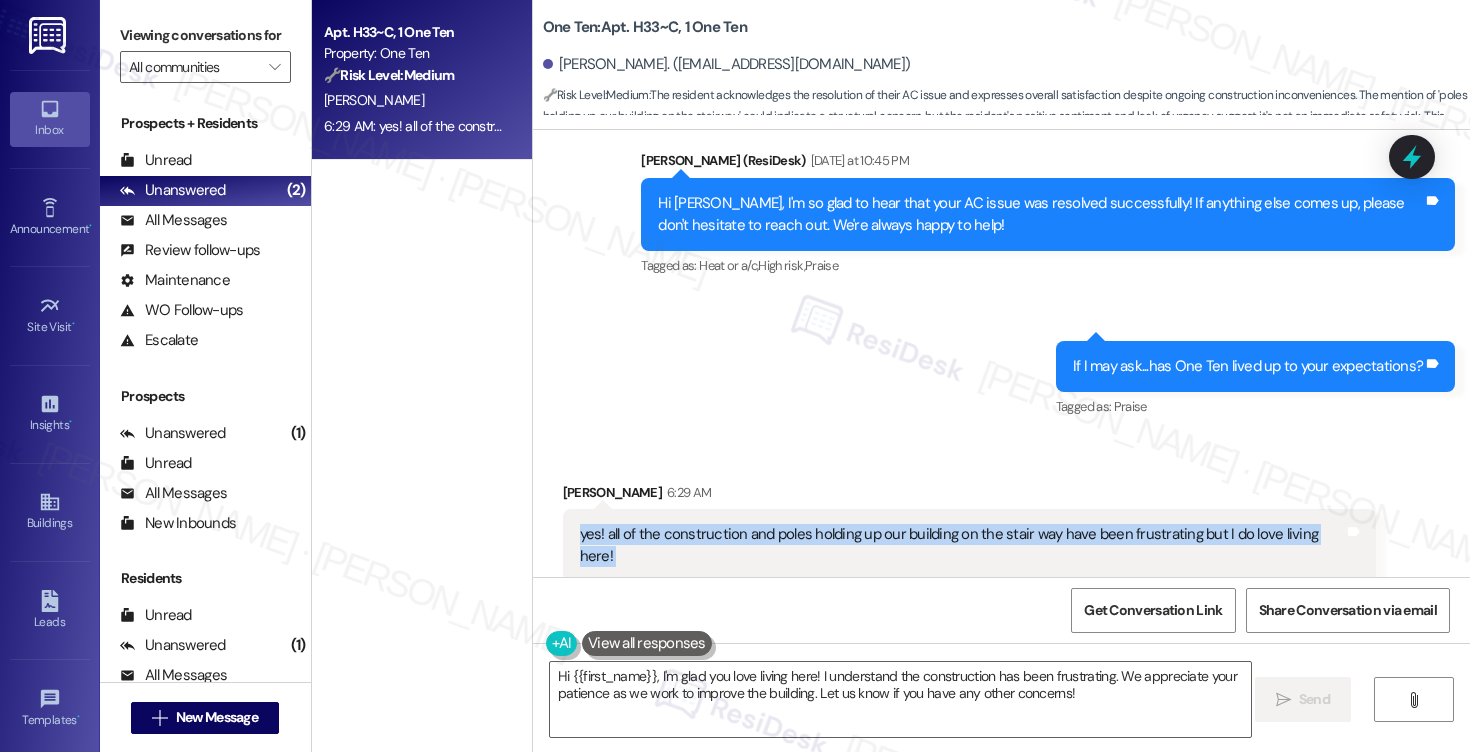 click on "yes! all of the construction and poles holding up our building on the stair way have been frustrating but I do love living here!" at bounding box center [962, 545] 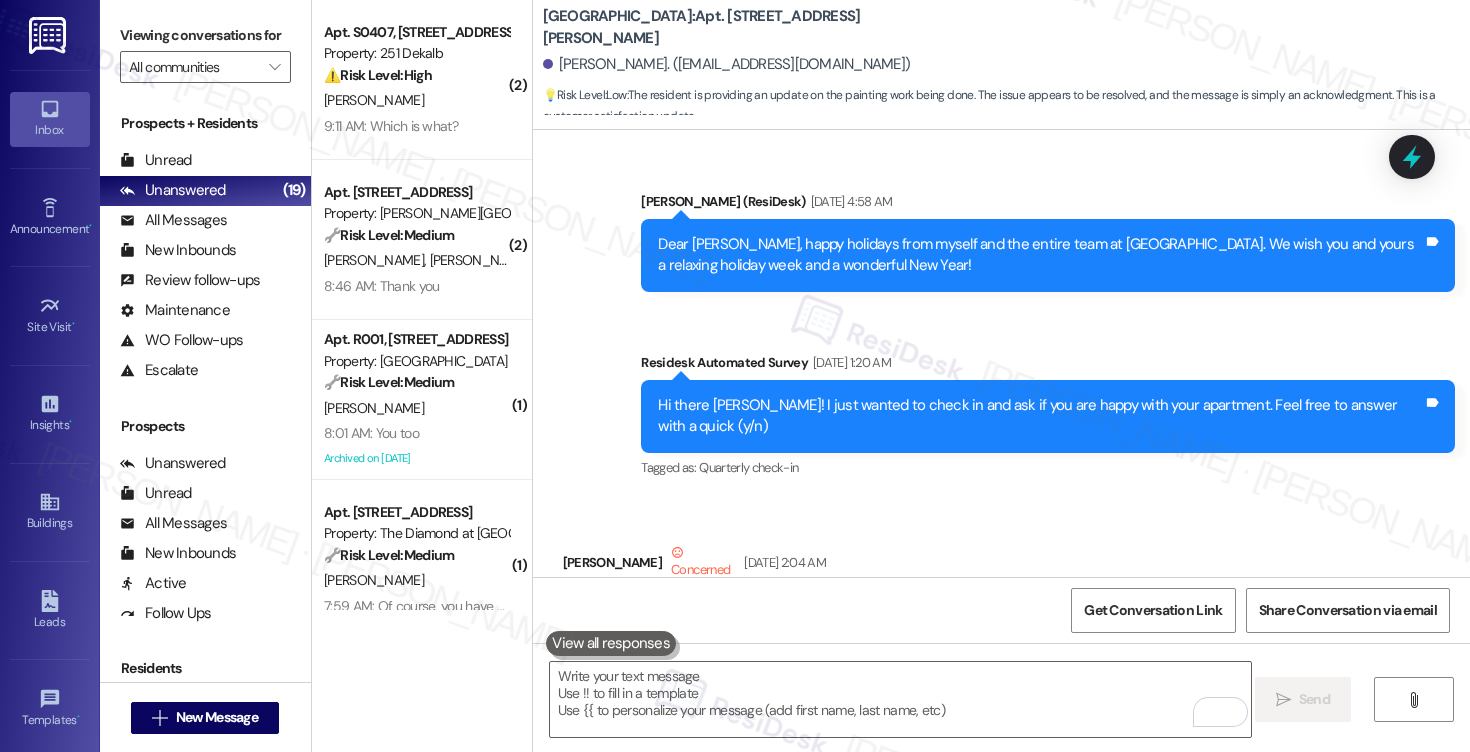scroll, scrollTop: 0, scrollLeft: 0, axis: both 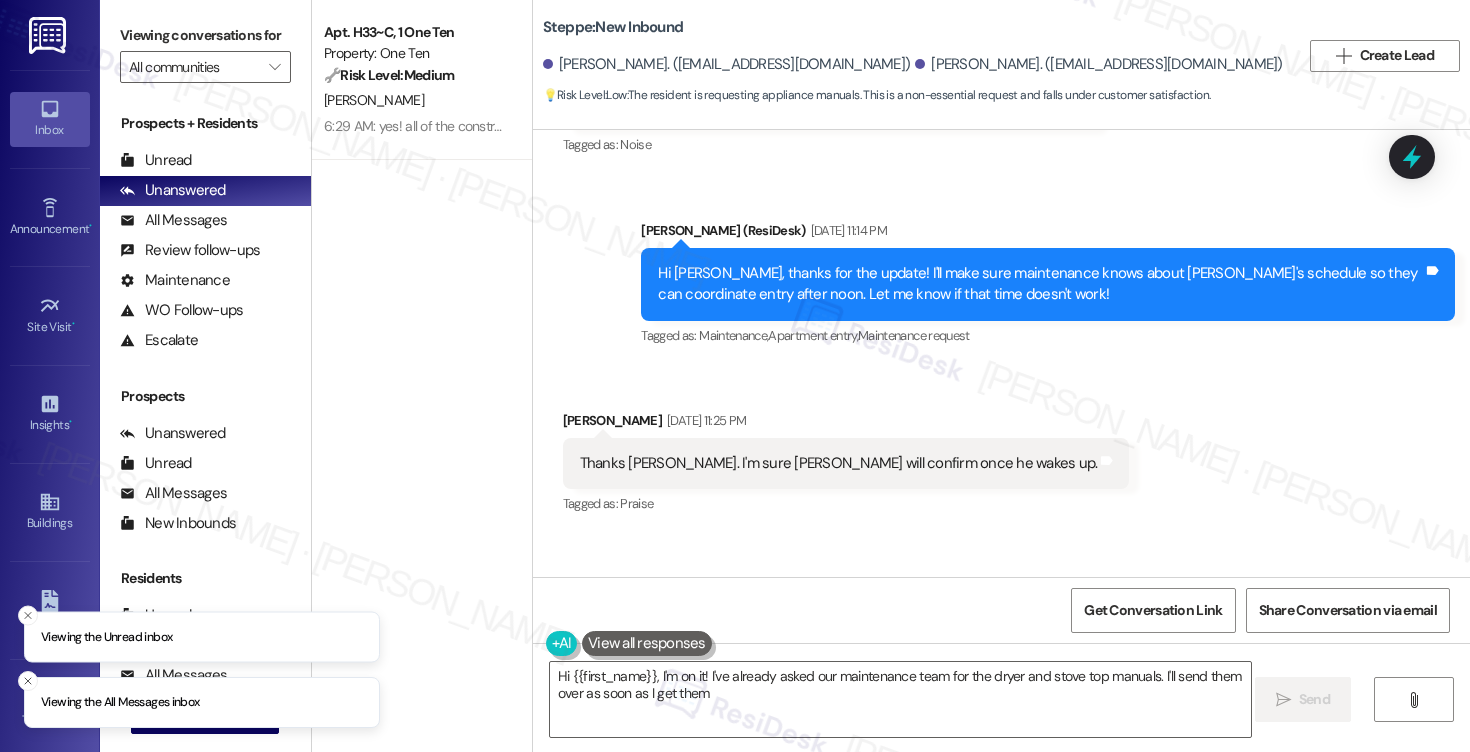 type on "Hi {{first_name}}, I'm on it! I've already asked our maintenance team for the dryer and stove top manuals. I'll send them over as soon as I get them!" 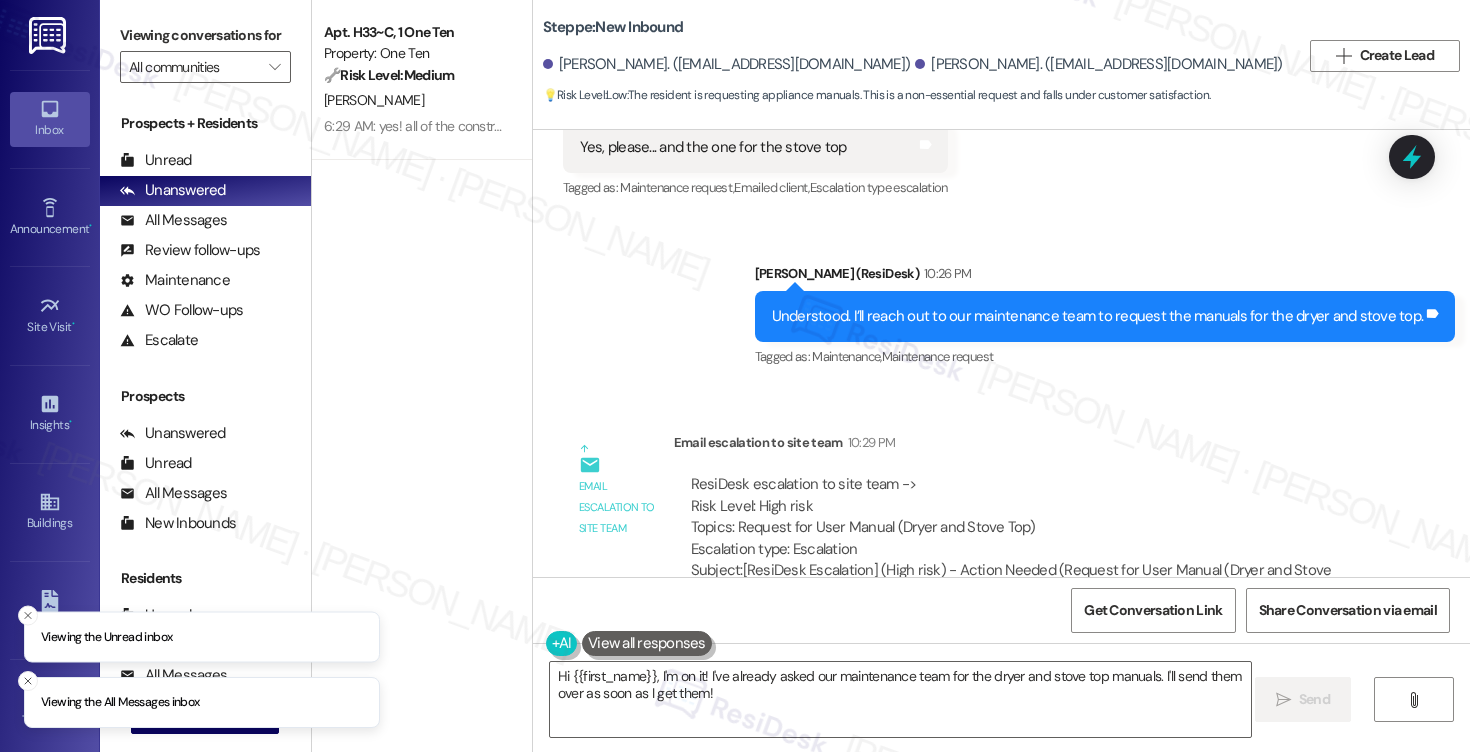 scroll, scrollTop: 5975, scrollLeft: 0, axis: vertical 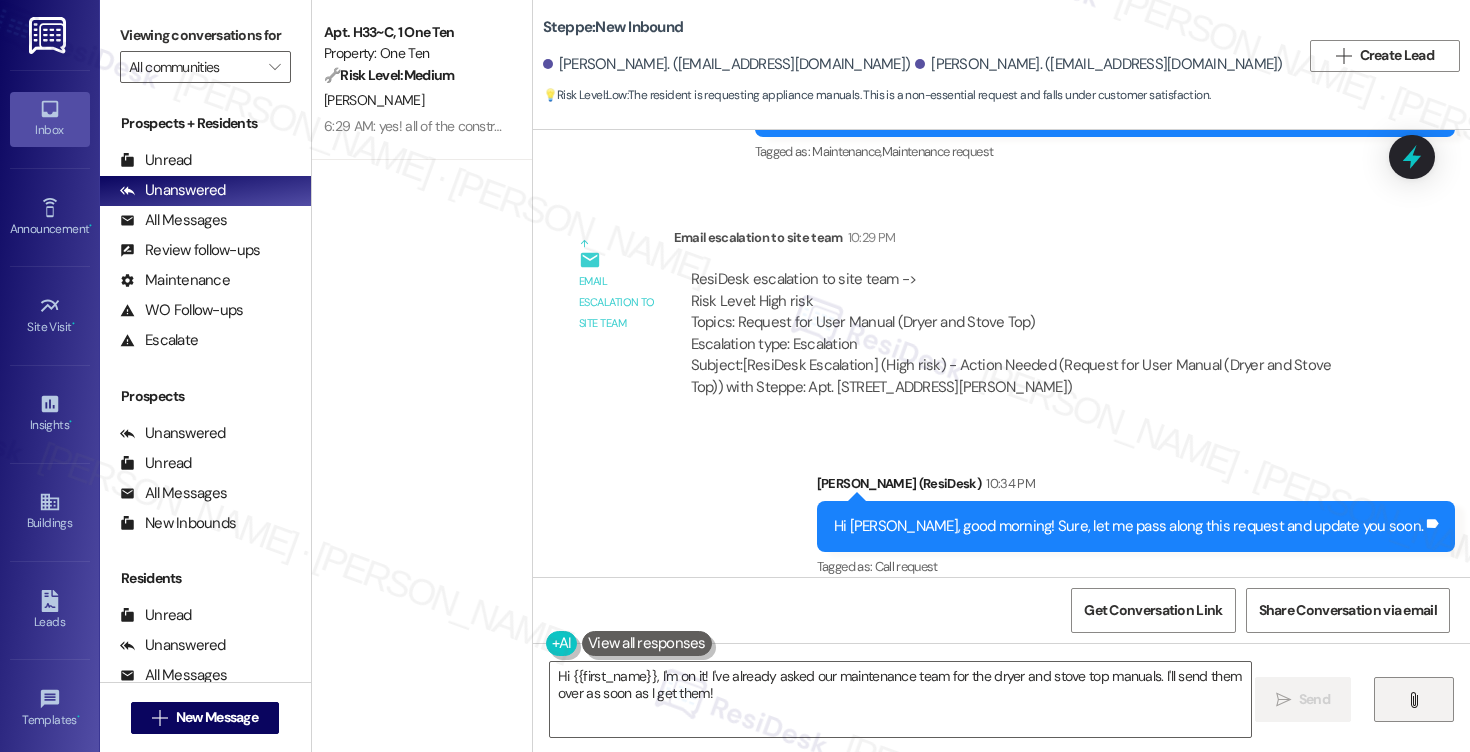 click on "" at bounding box center [1414, 699] 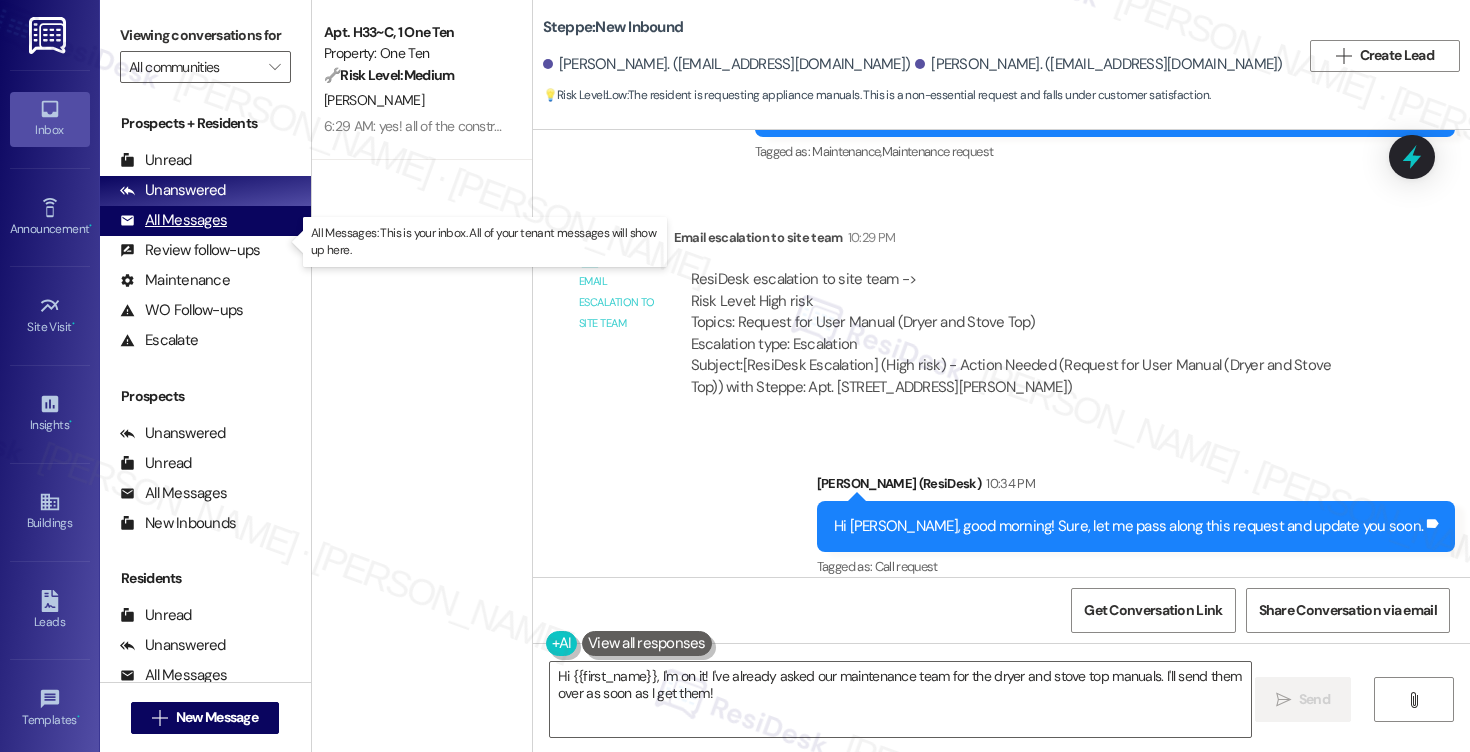 click on "All Messages" at bounding box center (173, 220) 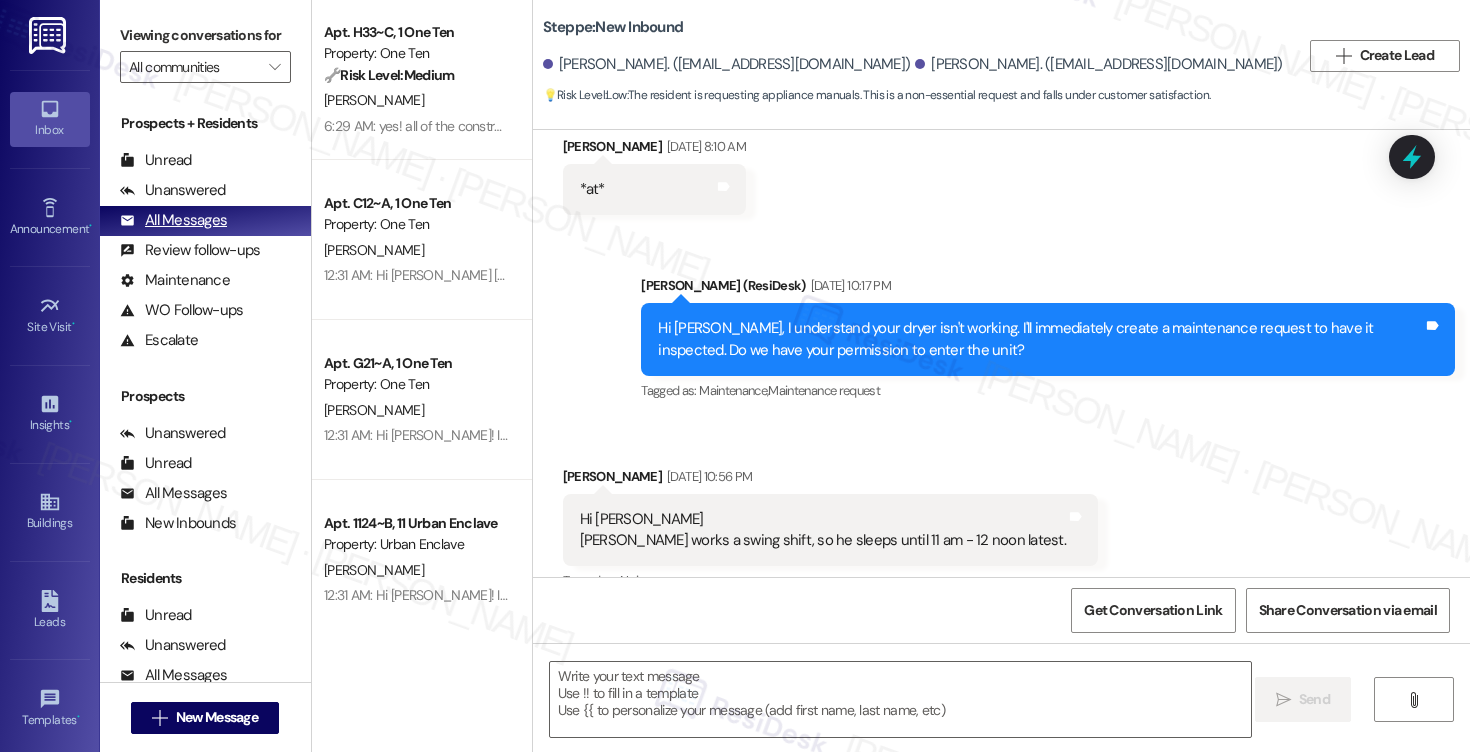 type on "Fetching suggested responses. Please feel free to read through the conversation in the meantime." 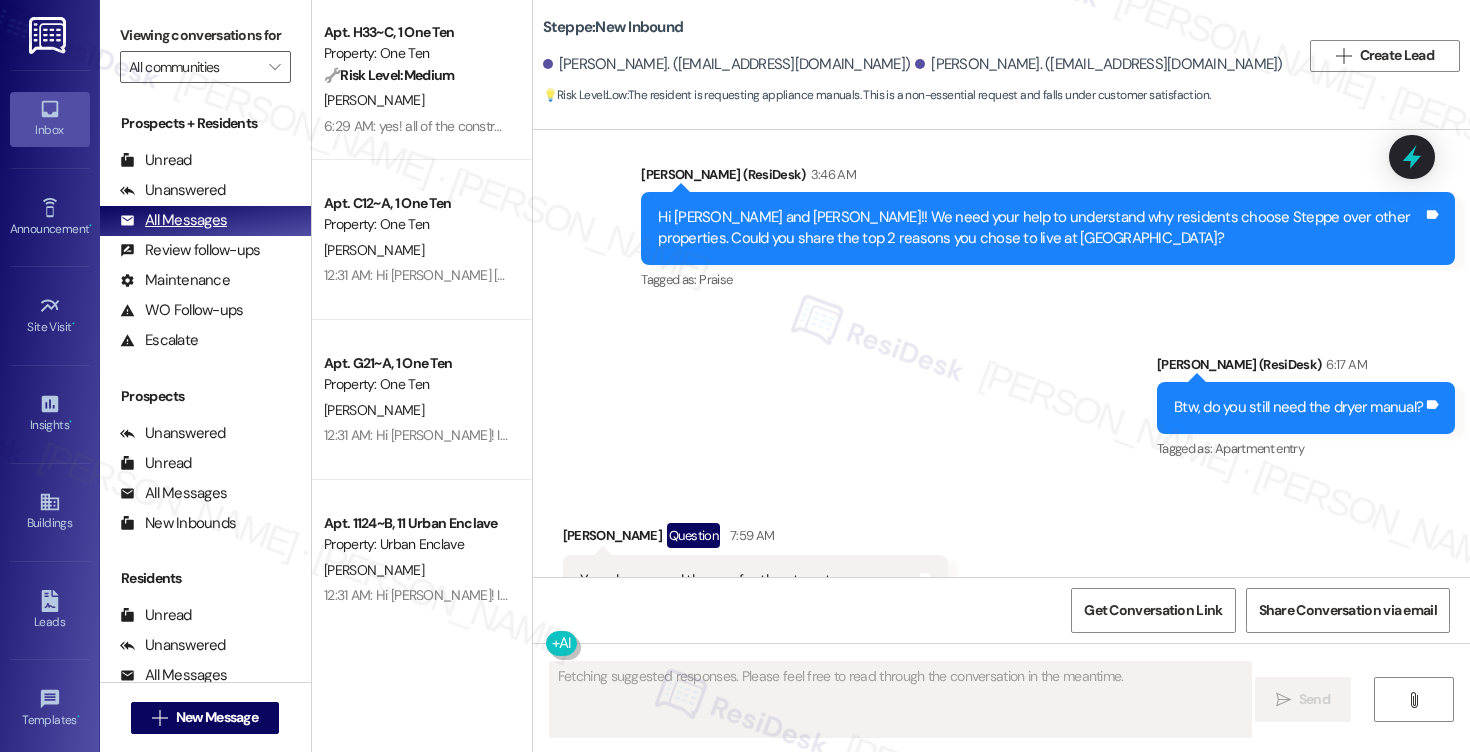 scroll, scrollTop: 5390, scrollLeft: 0, axis: vertical 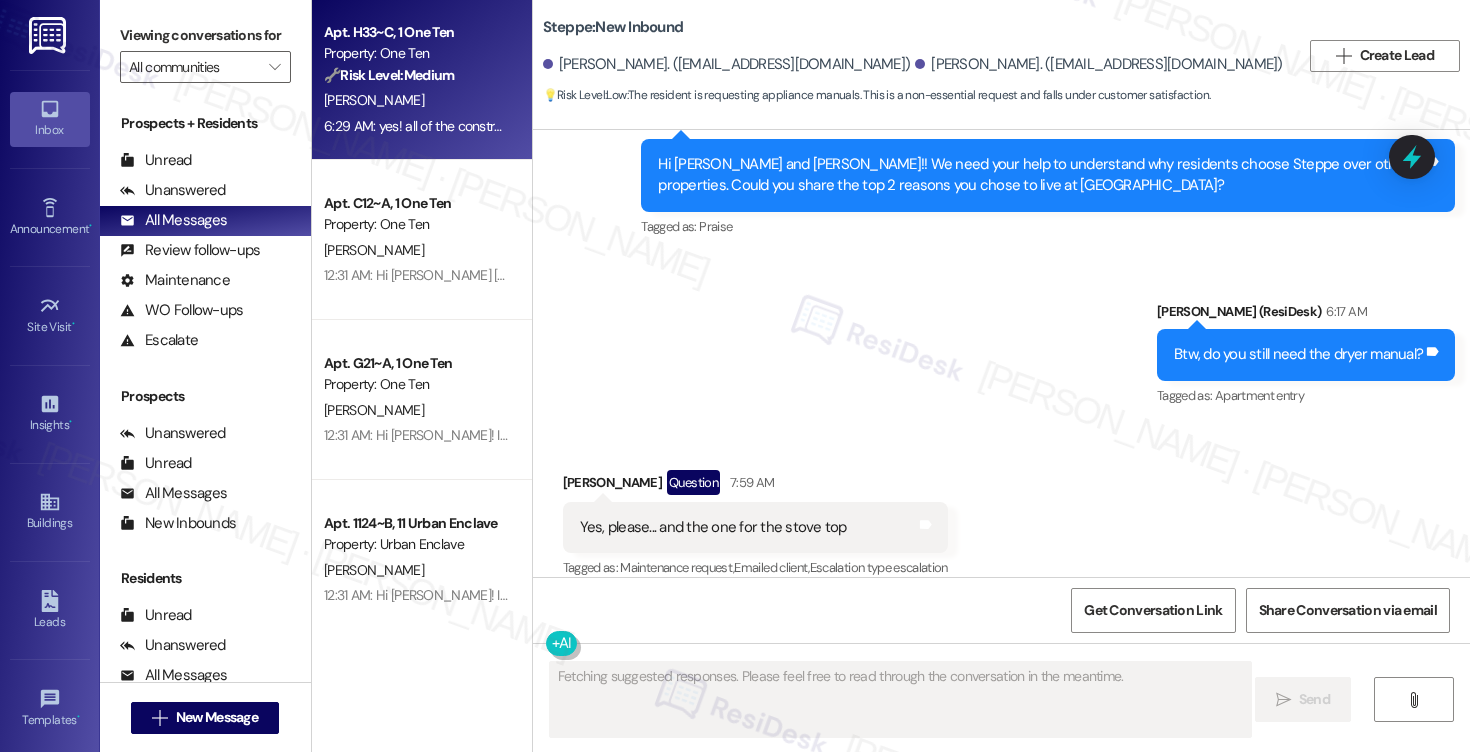 click on "6:29 AM: yes! all of the construction and poles holding up our building on the stair way have been frustrating but I do love living here! 6:29 AM: yes! all of the construction and poles holding up our building on the stair way have been frustrating but I do love living here!" at bounding box center [706, 126] 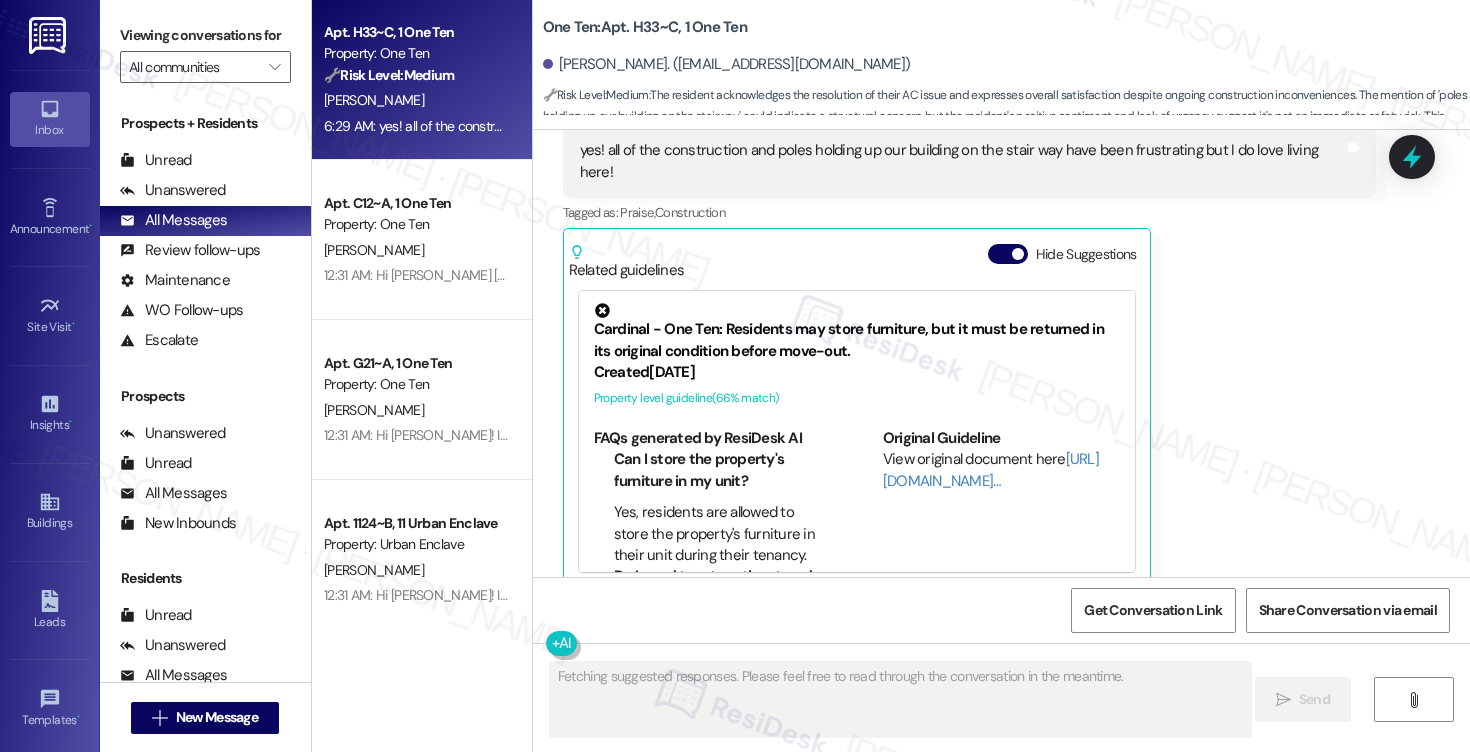 scroll, scrollTop: 5808, scrollLeft: 0, axis: vertical 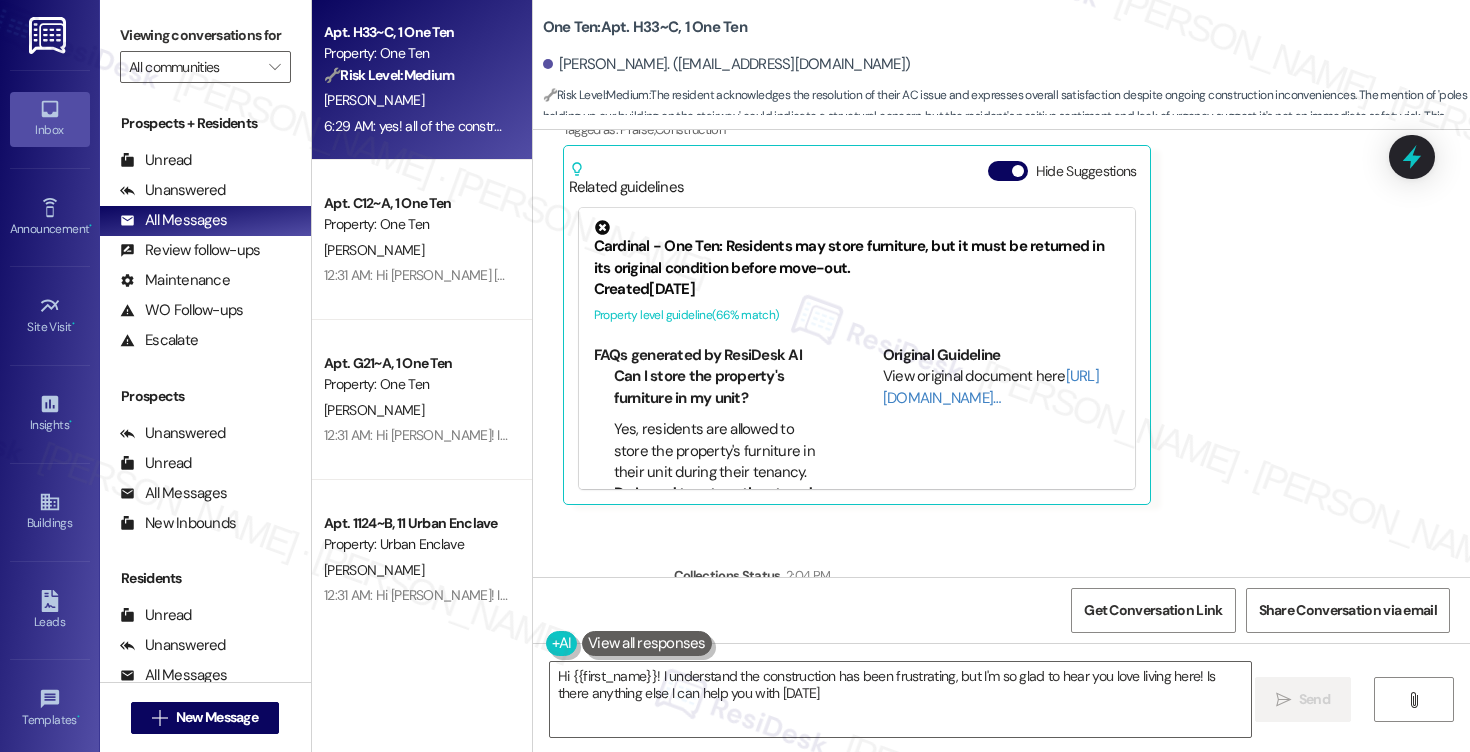 type on "Hi {{first_name}}! I understand the construction has been frustrating, but I'm so glad to hear you love living here! Is there anything else I can help you with today?" 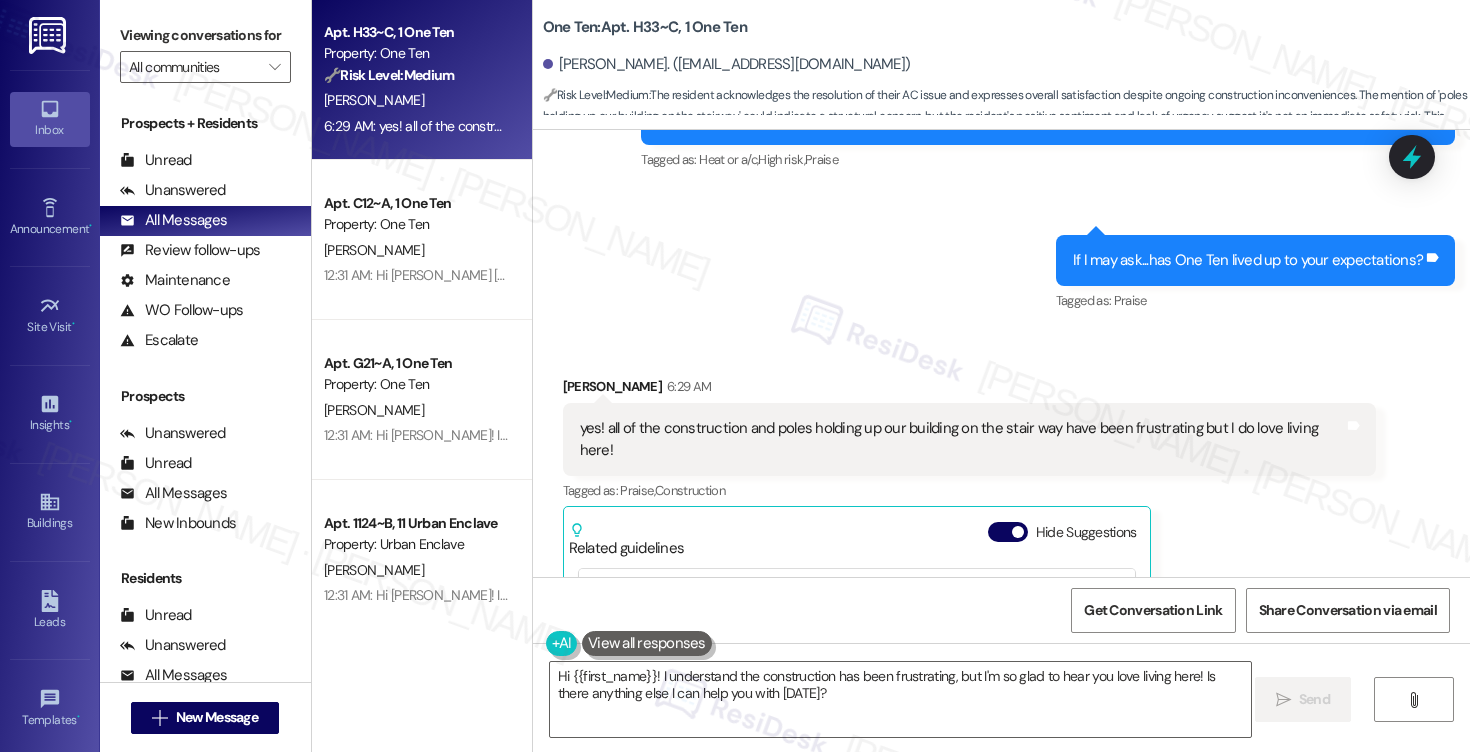 scroll, scrollTop: 5443, scrollLeft: 0, axis: vertical 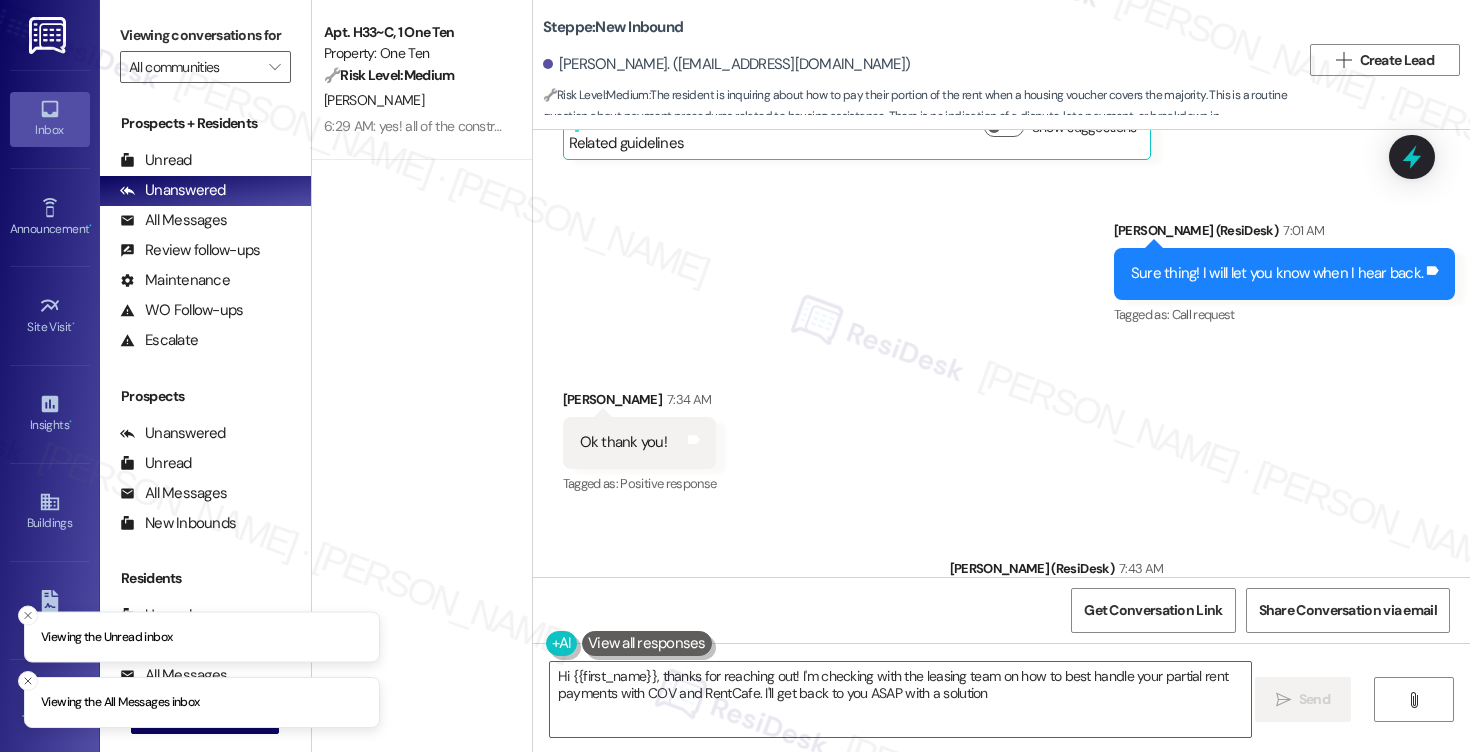 type on "Hi {{first_name}}, thanks for reaching out! I'm checking with the leasing team on how to best handle your partial rent payments with COV and RentCafe. I'll get back to you ASAP with a solution!" 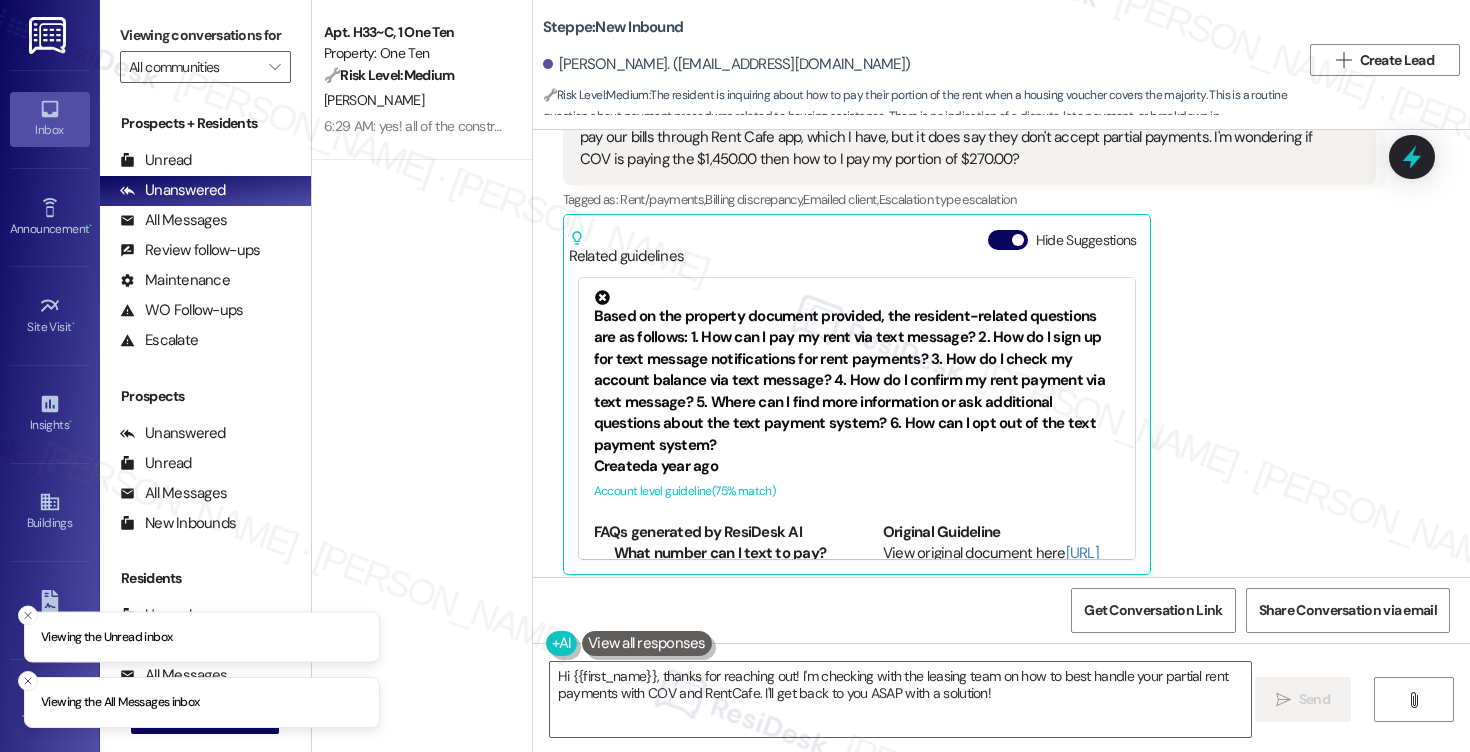 scroll, scrollTop: 7956, scrollLeft: 0, axis: vertical 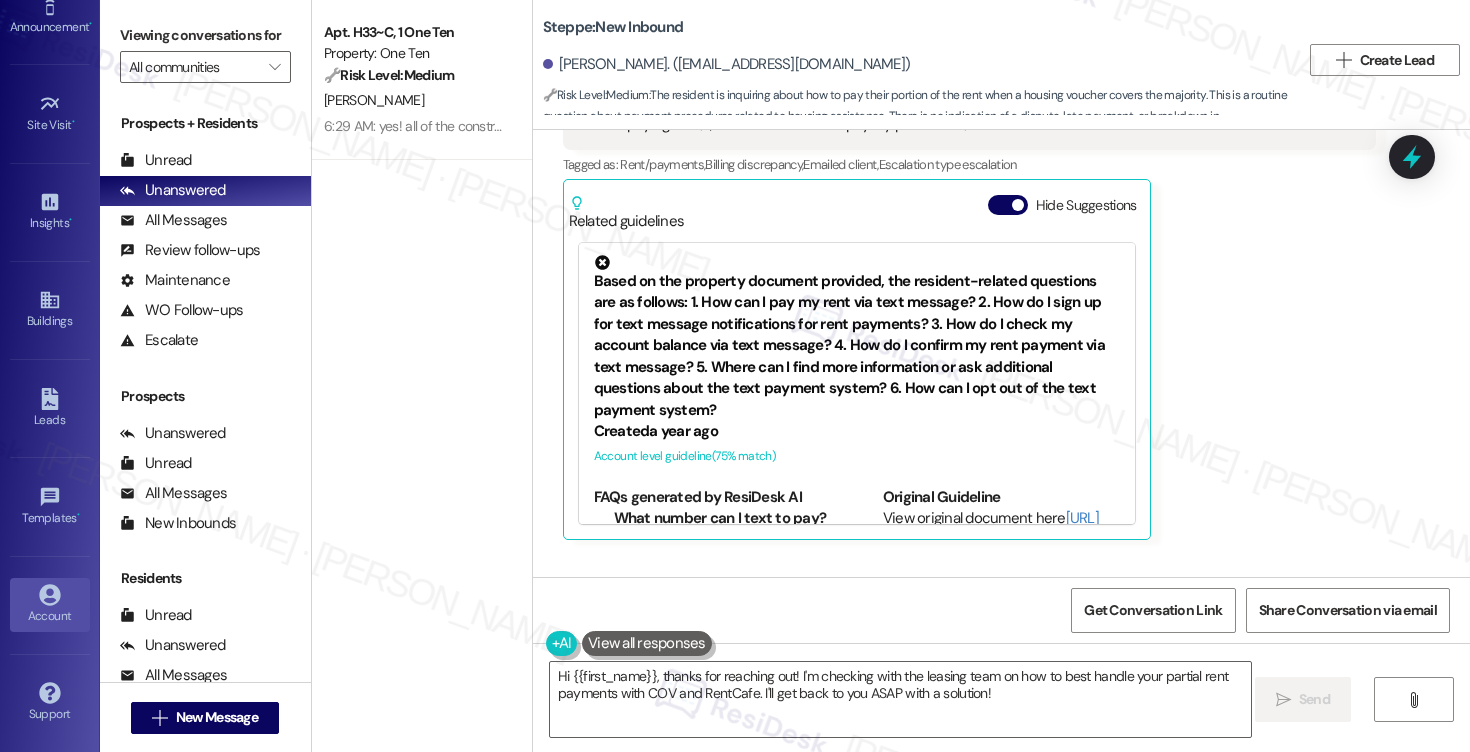 click on "Account" at bounding box center (50, 605) 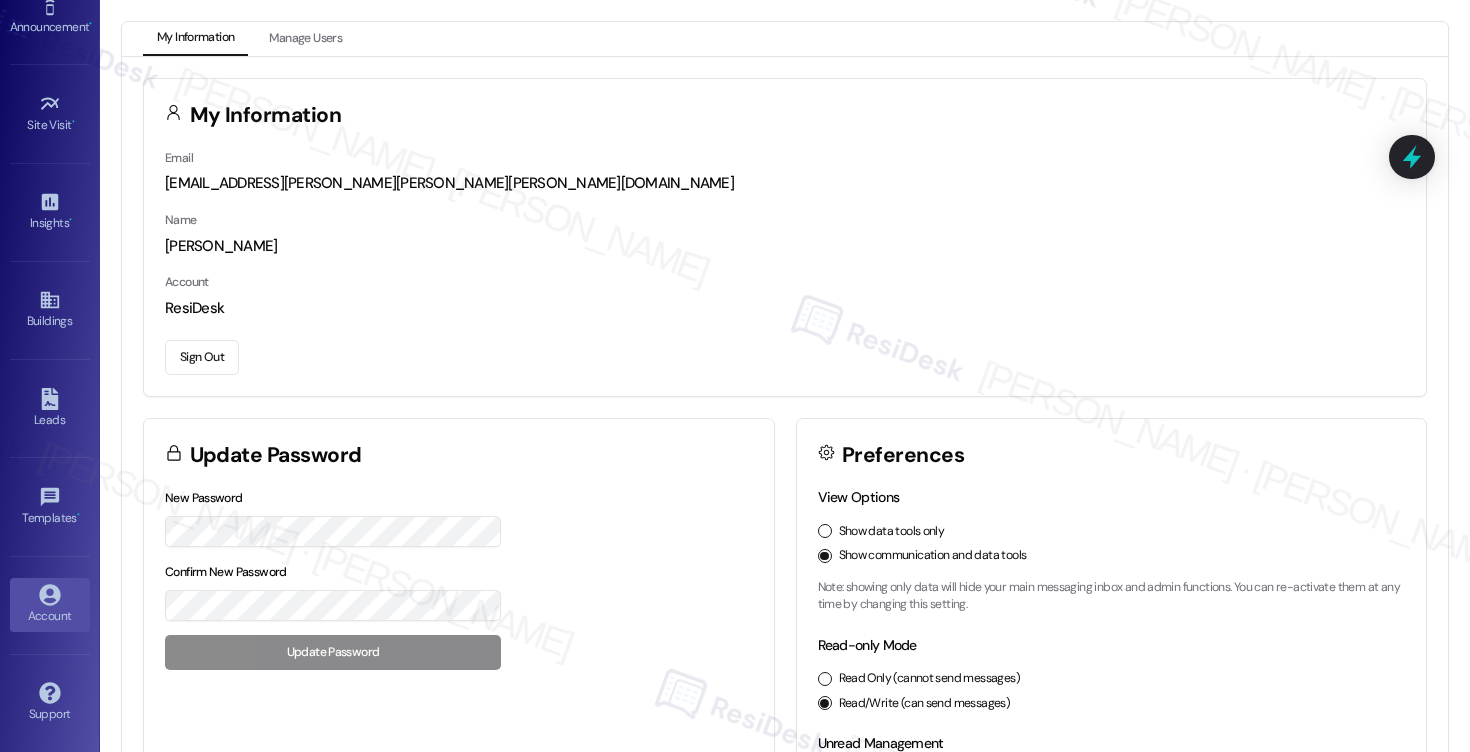 click on "Sign Out" at bounding box center (202, 357) 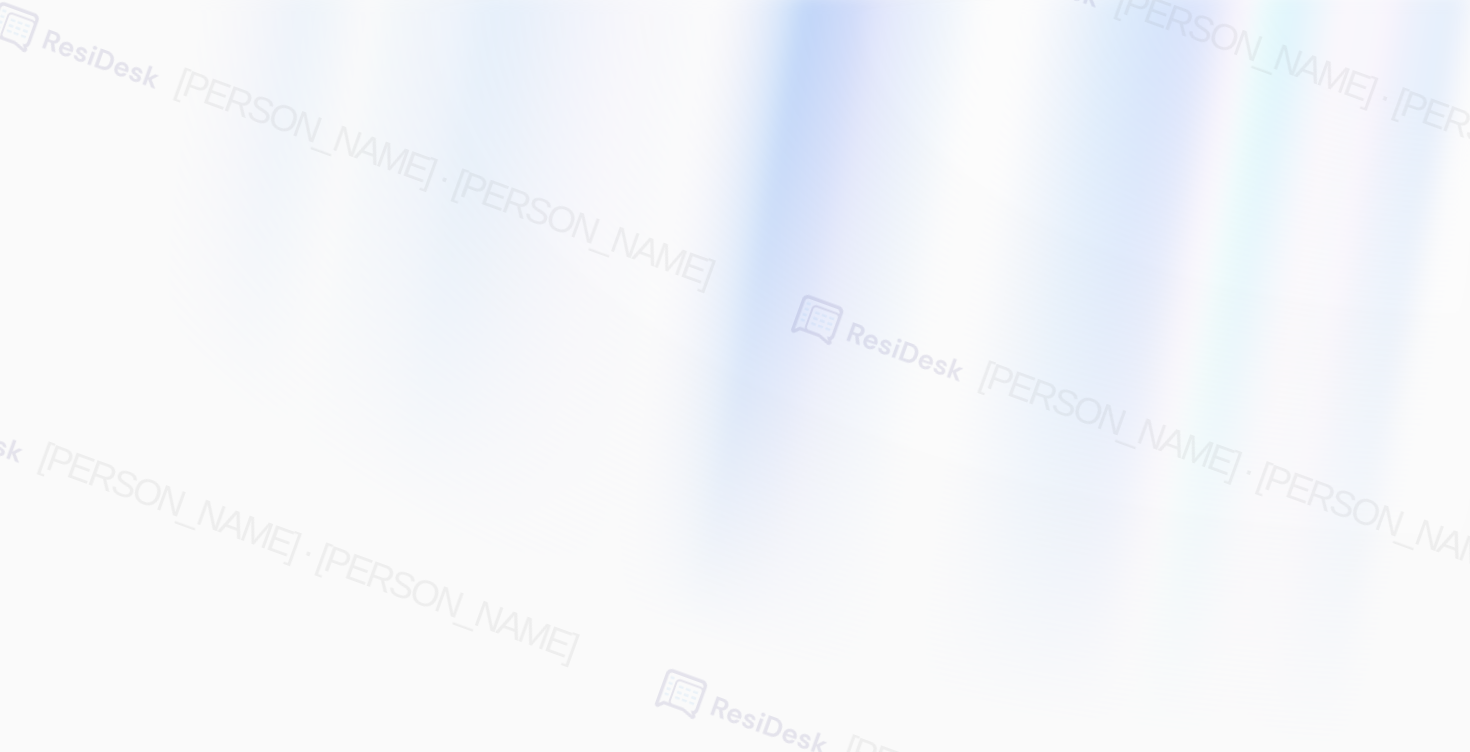 scroll, scrollTop: 0, scrollLeft: 0, axis: both 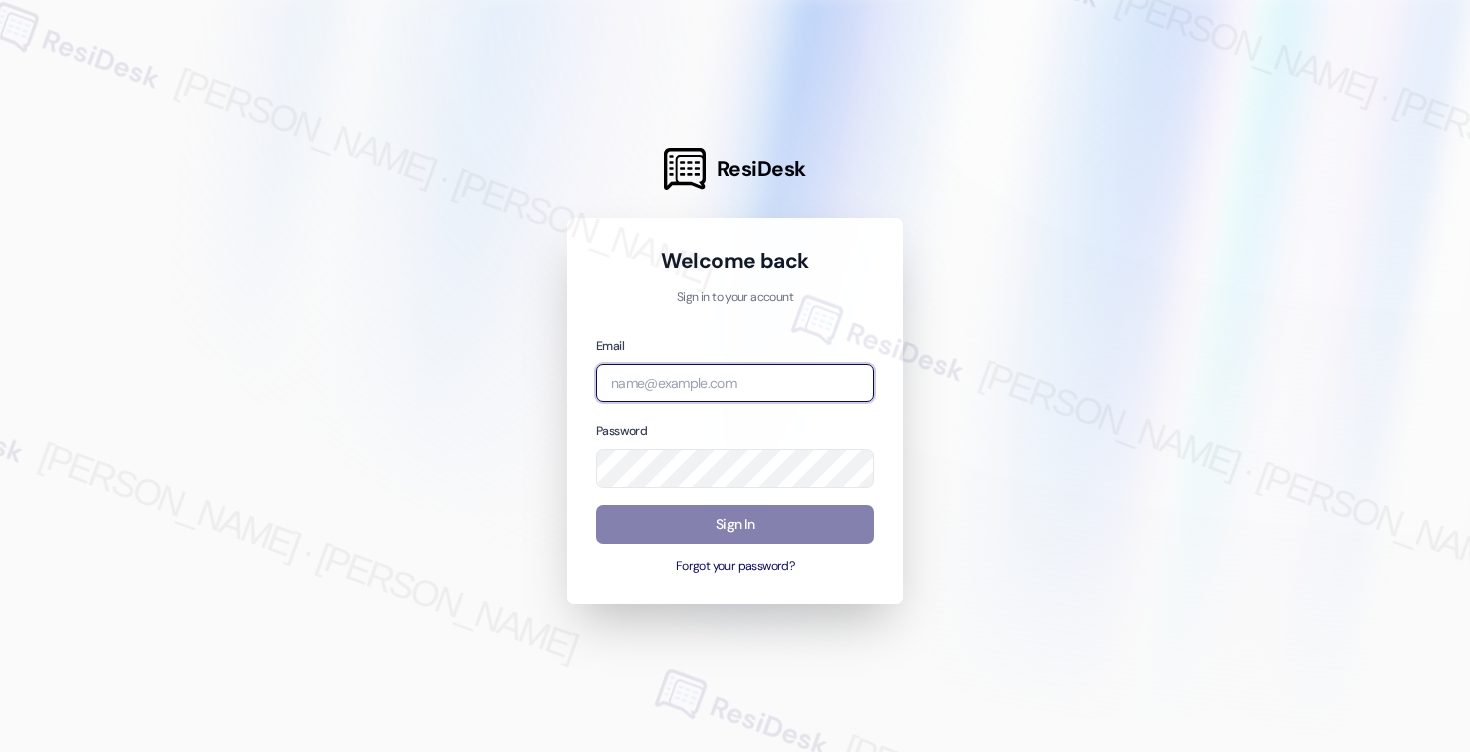 click at bounding box center (735, 383) 